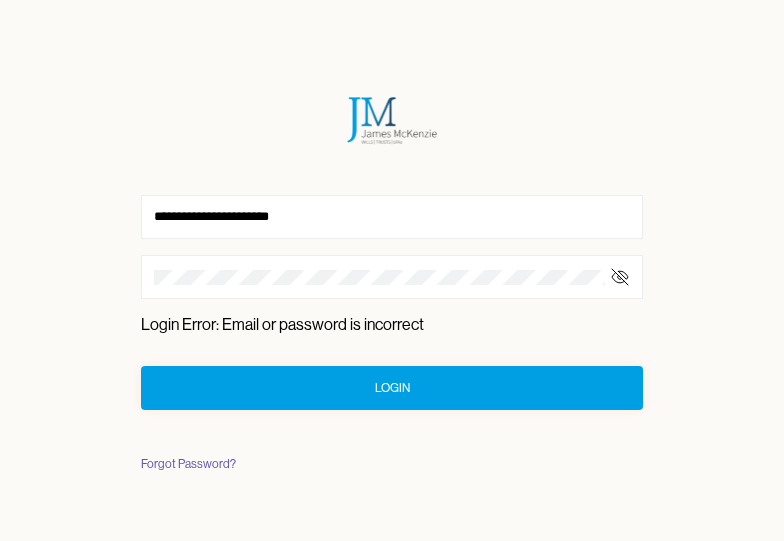 scroll, scrollTop: 0, scrollLeft: 0, axis: both 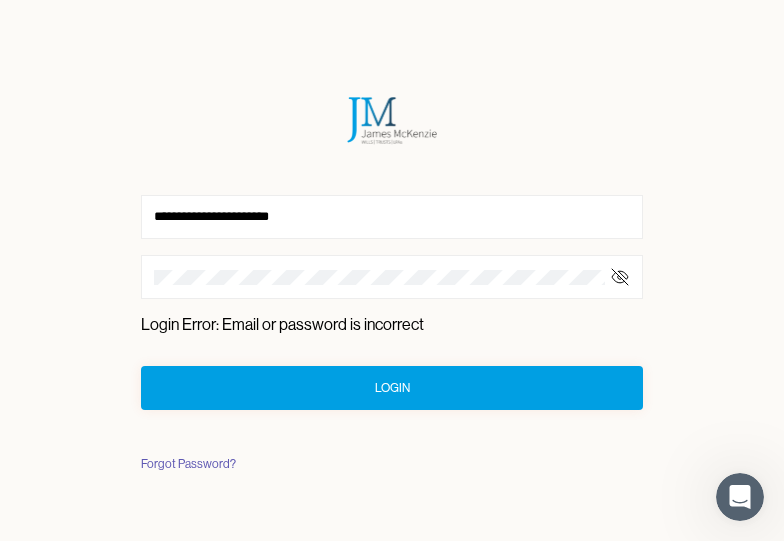 click 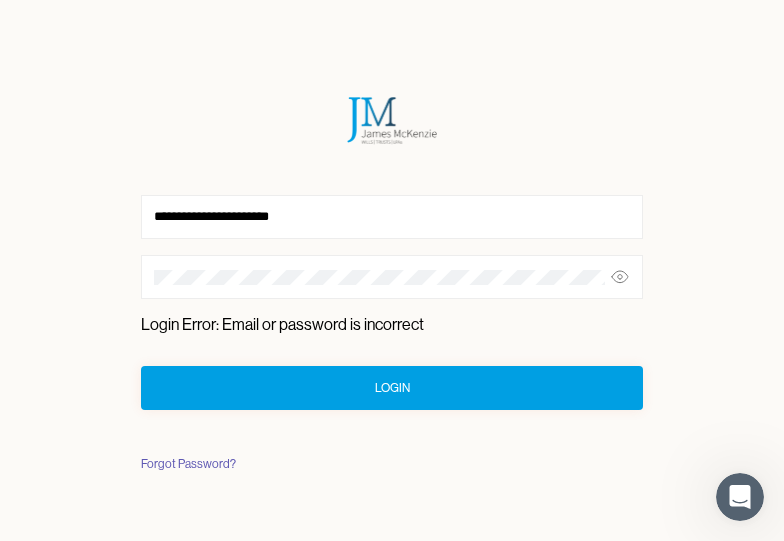 click 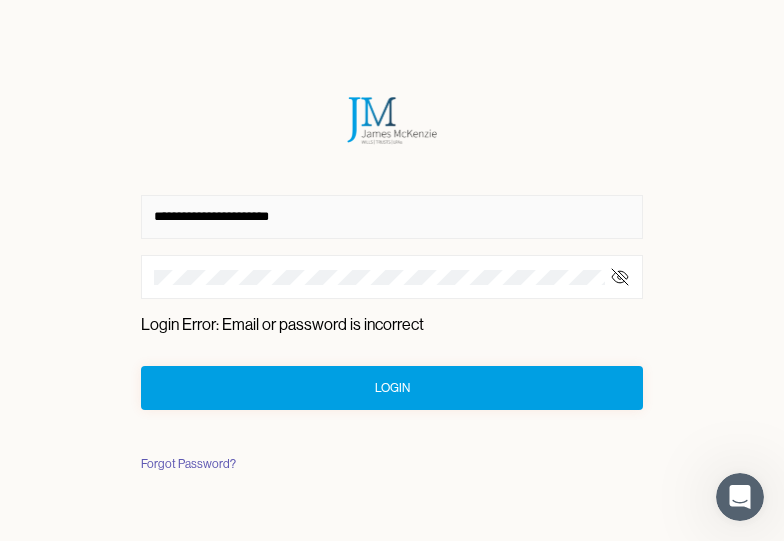 click on "**********" at bounding box center [392, 217] 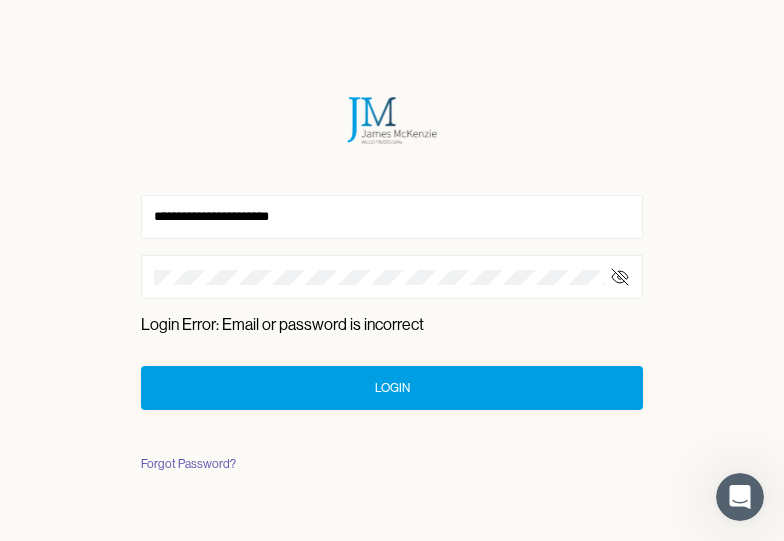 click on "Login" at bounding box center (392, 388) 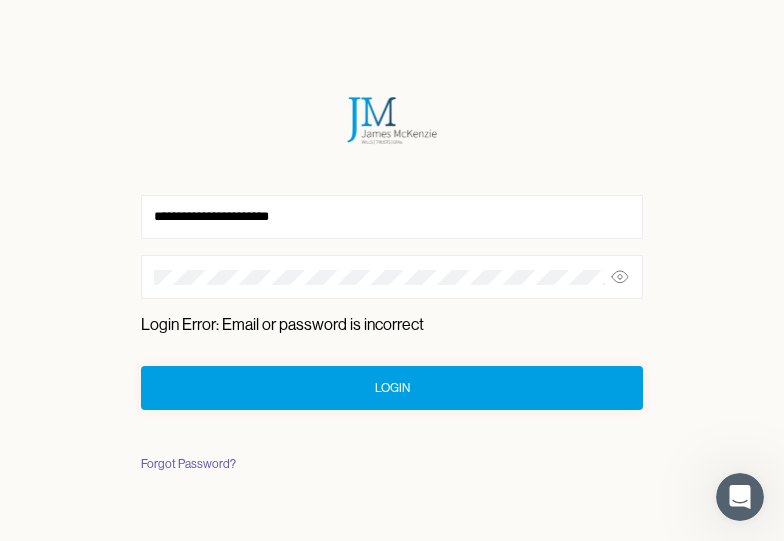 click 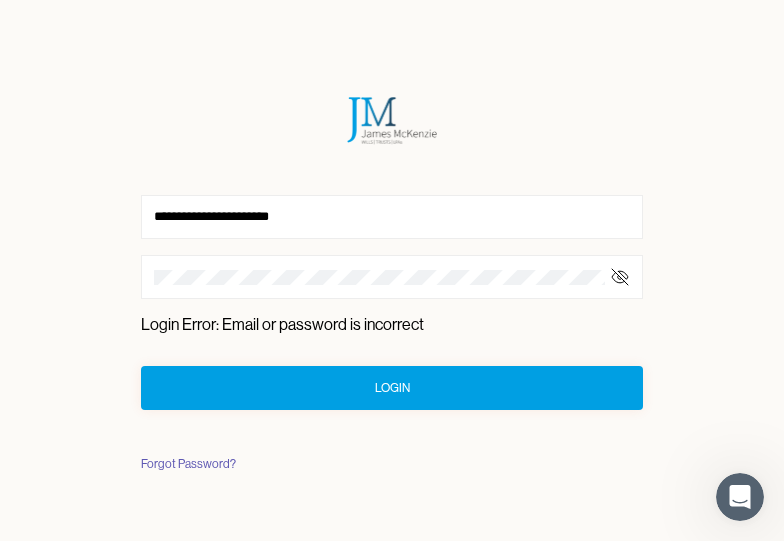 click 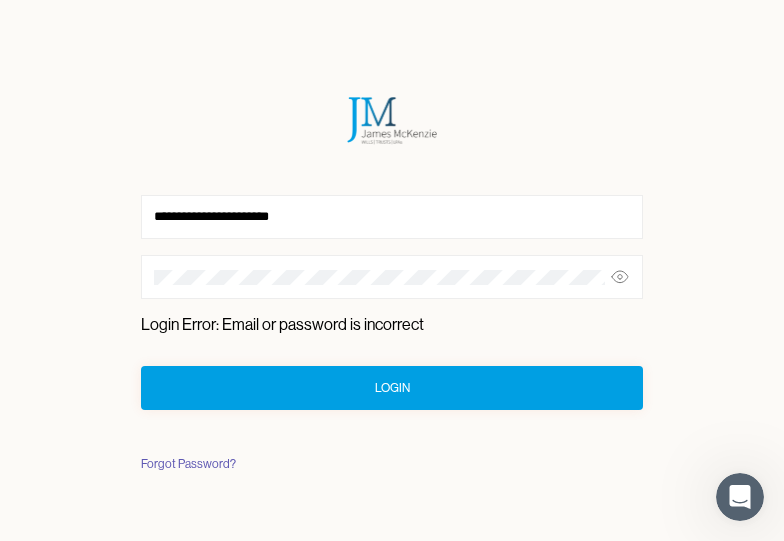 click 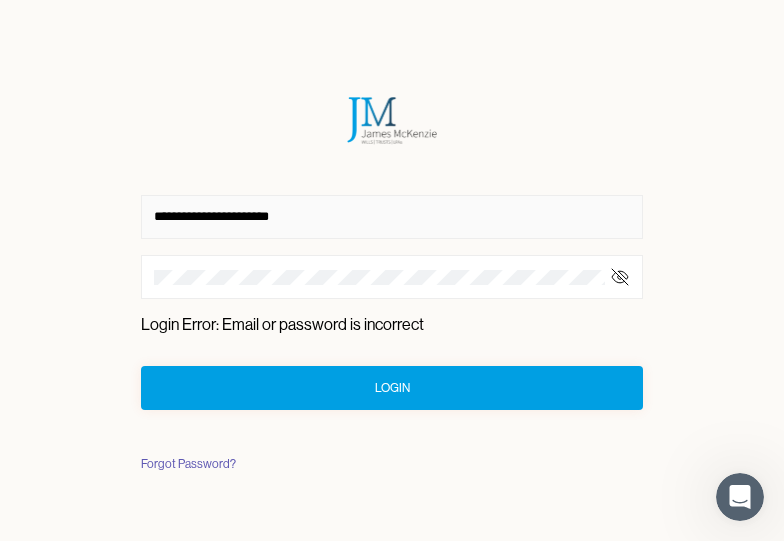 click on "**********" at bounding box center [392, 217] 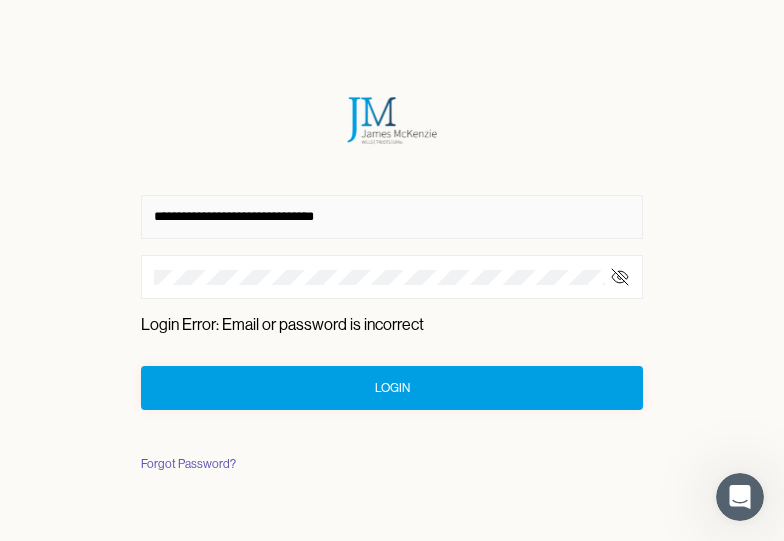 click on "Login" at bounding box center (392, 388) 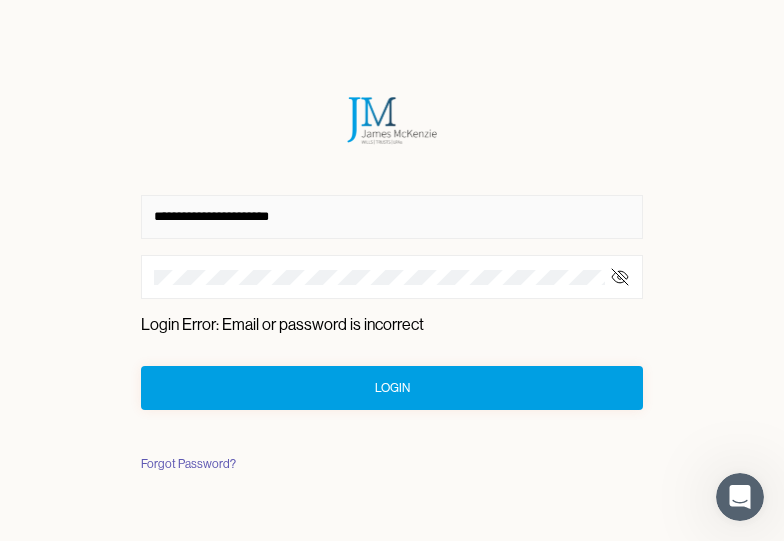 type on "**********" 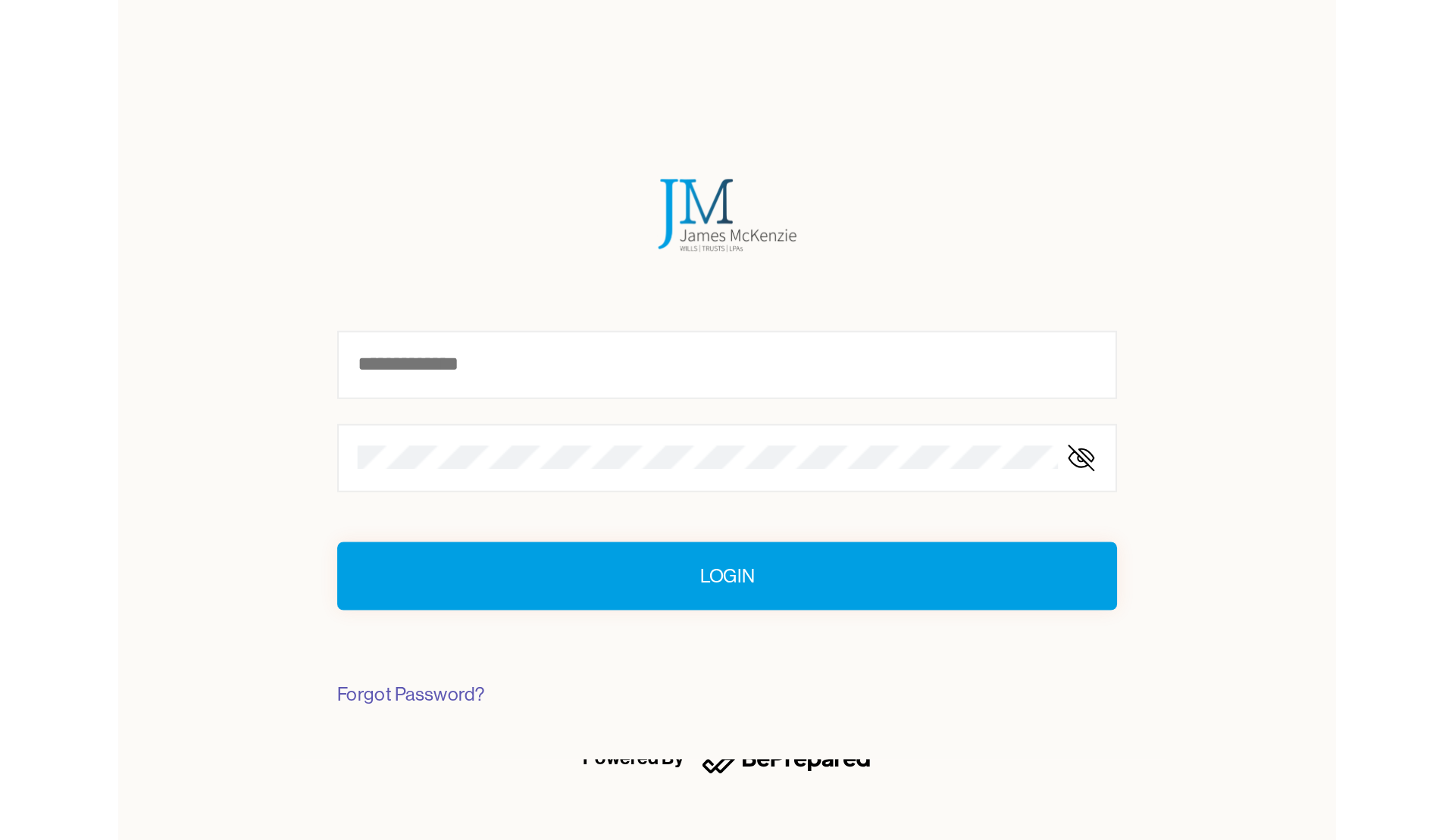 scroll, scrollTop: 0, scrollLeft: 0, axis: both 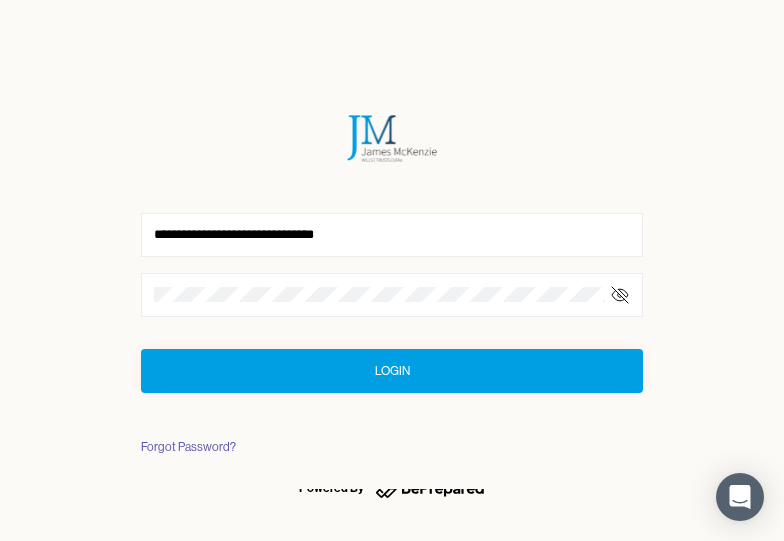 type on "**********" 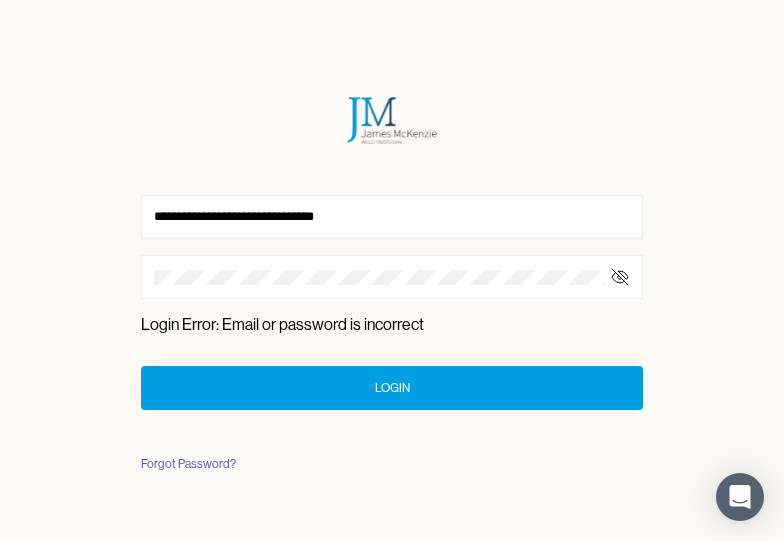 click on "Forgot Password?" at bounding box center (188, 464) 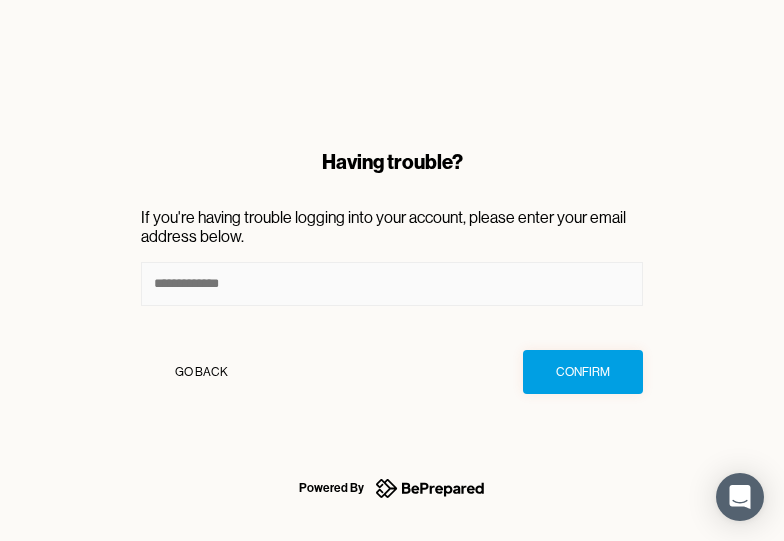 click at bounding box center (392, 284) 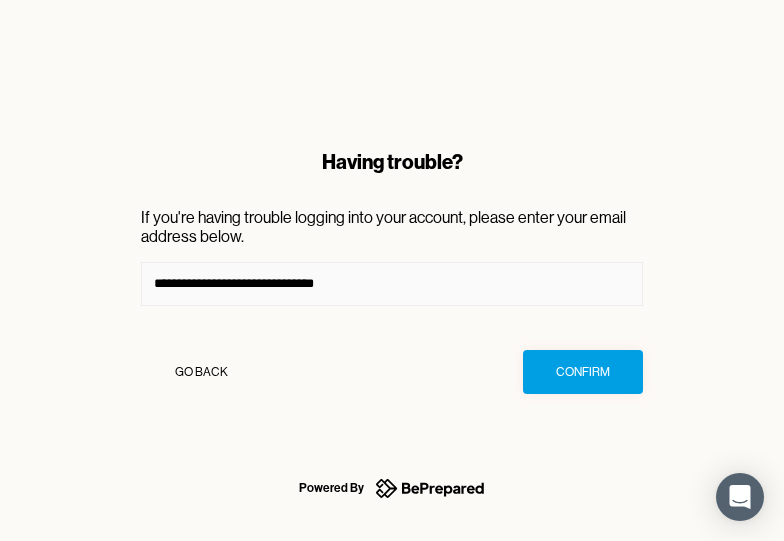 type on "**********" 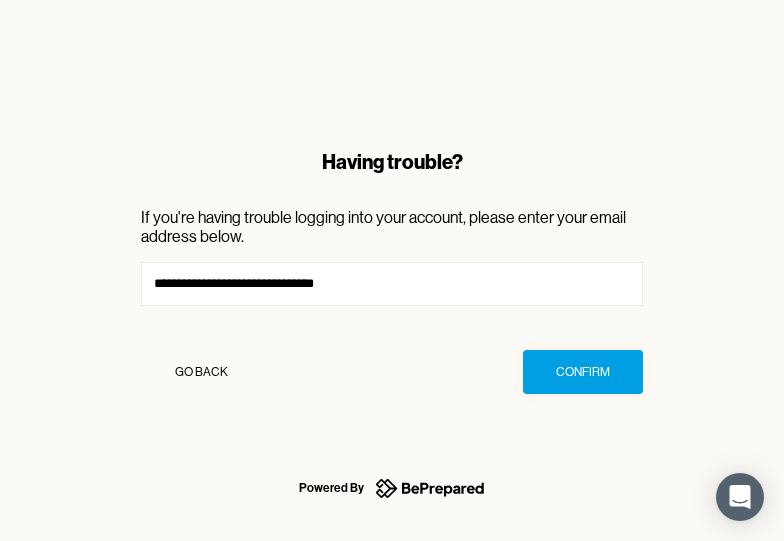 click on "Confirm" at bounding box center [583, 372] 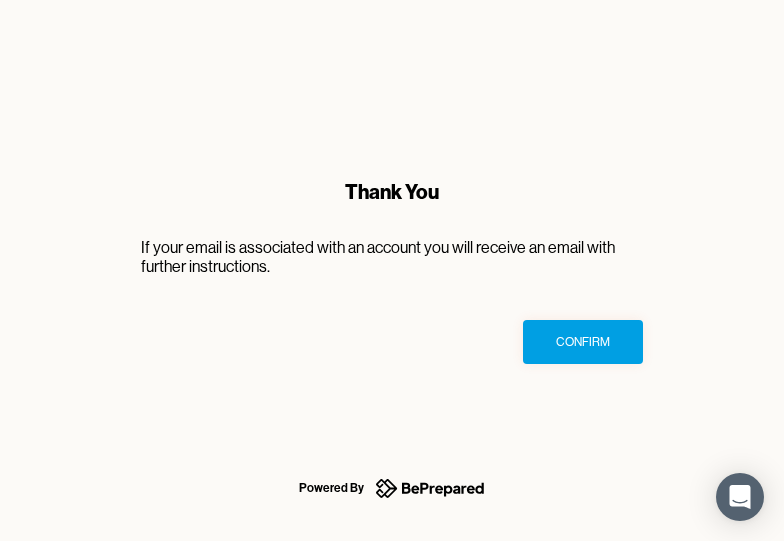click on "Confirm" at bounding box center [583, 342] 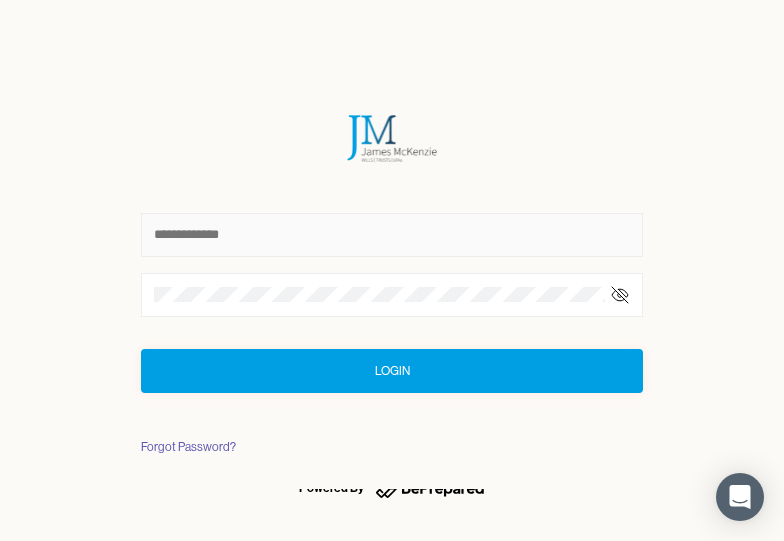 click at bounding box center [392, 235] 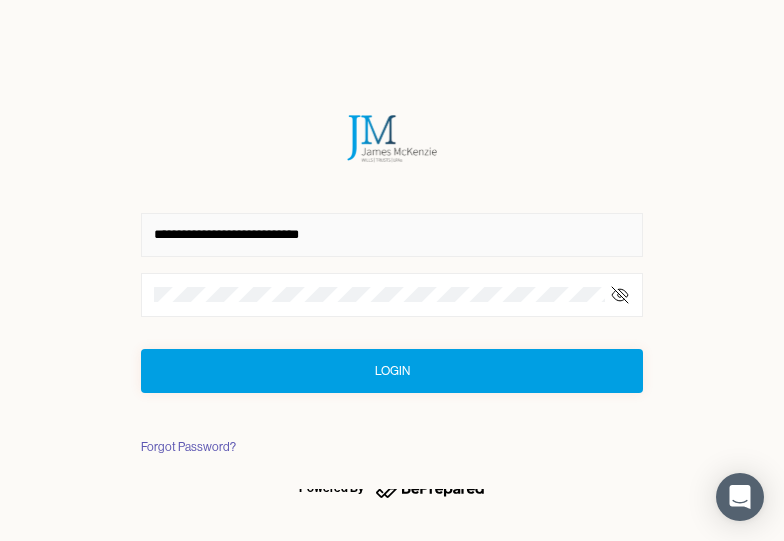 type on "**********" 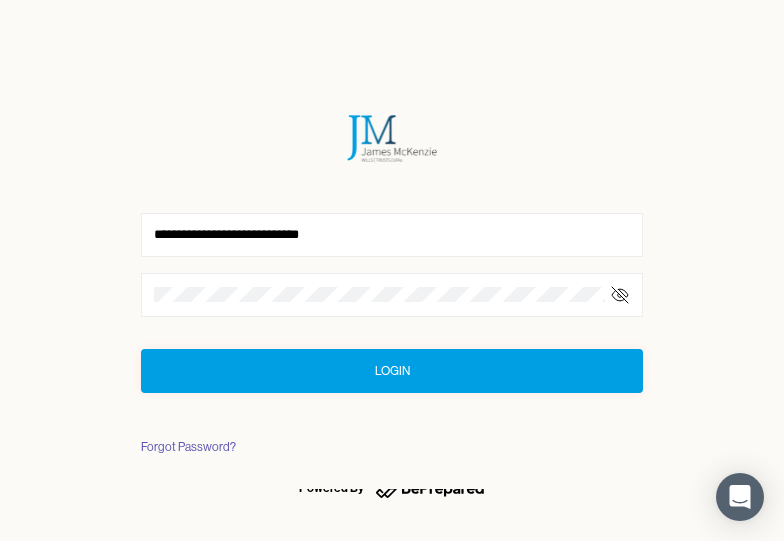 click on "Login" at bounding box center (392, 371) 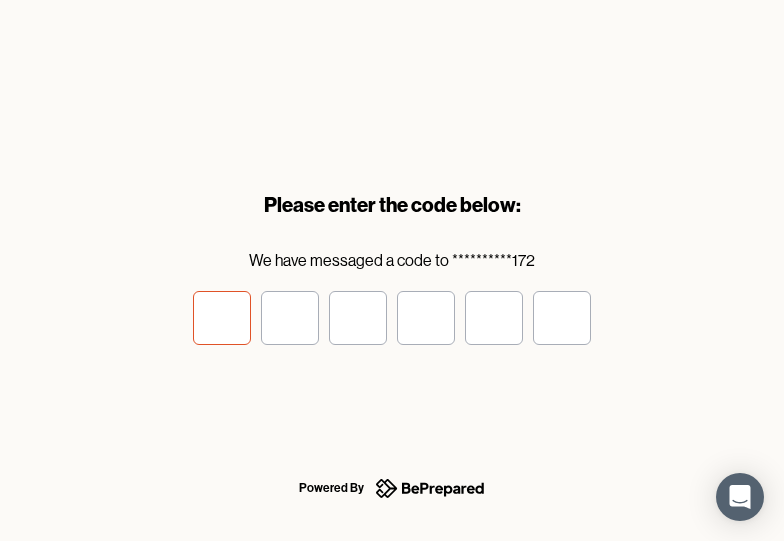click at bounding box center [222, 318] 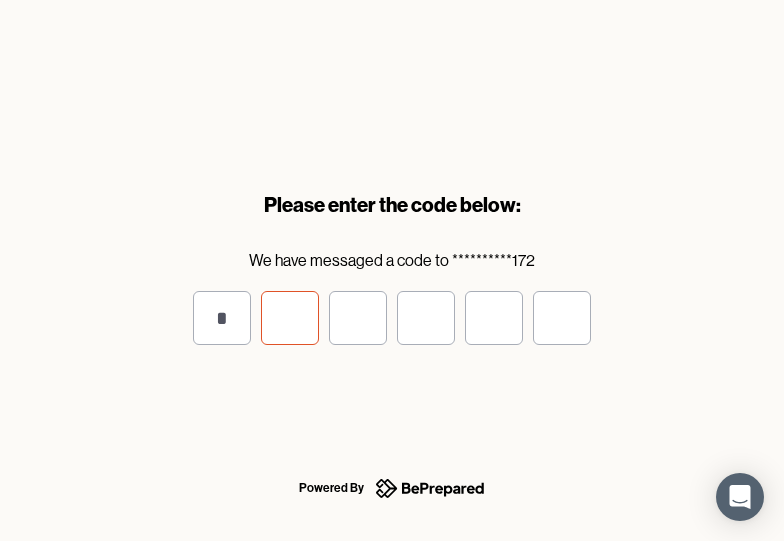 type on "*" 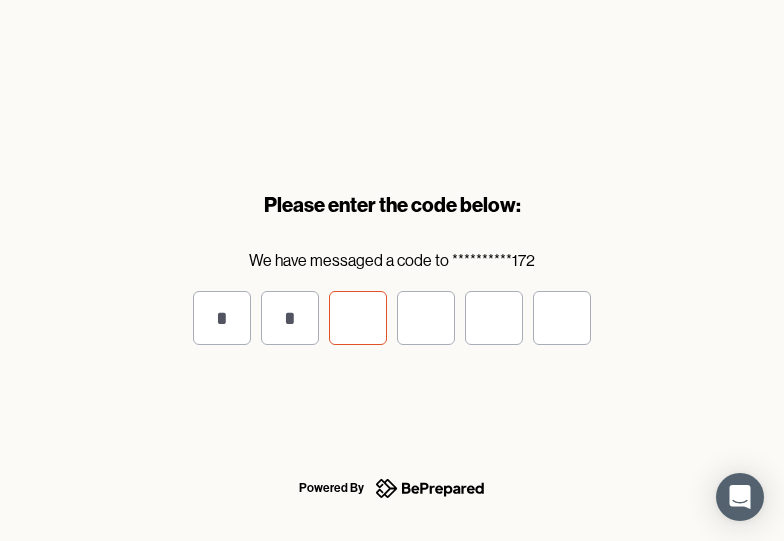 type on "*" 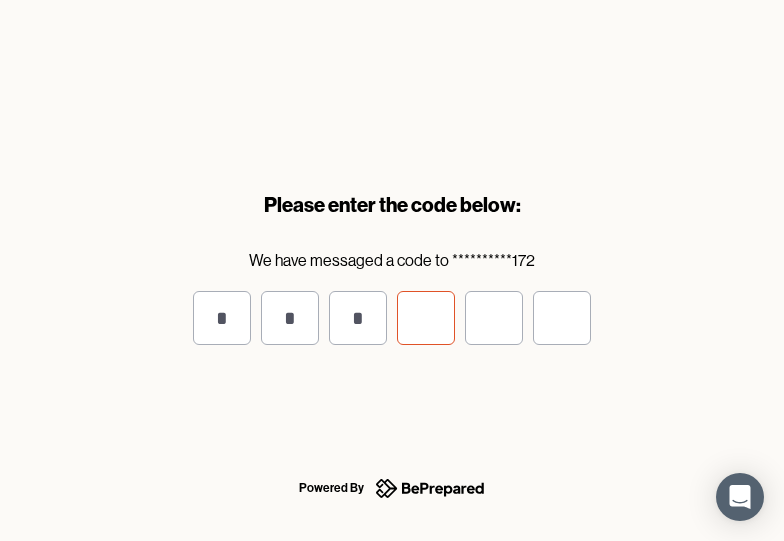 type on "*" 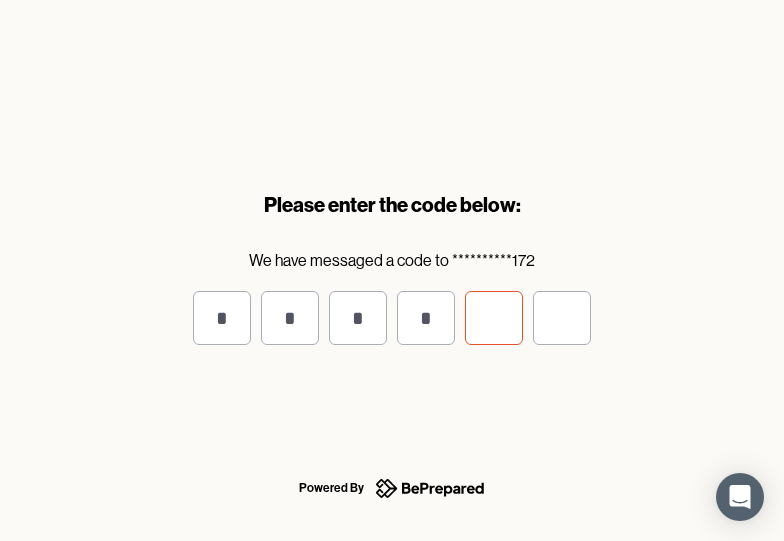 type on "*" 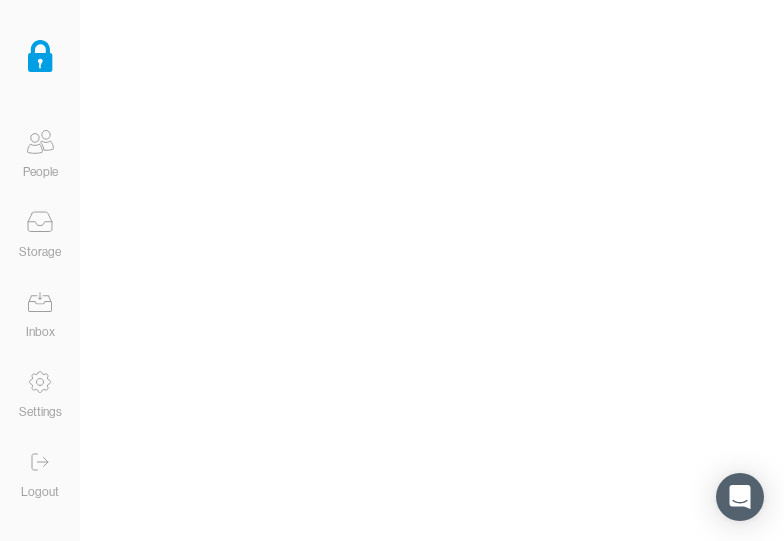 click 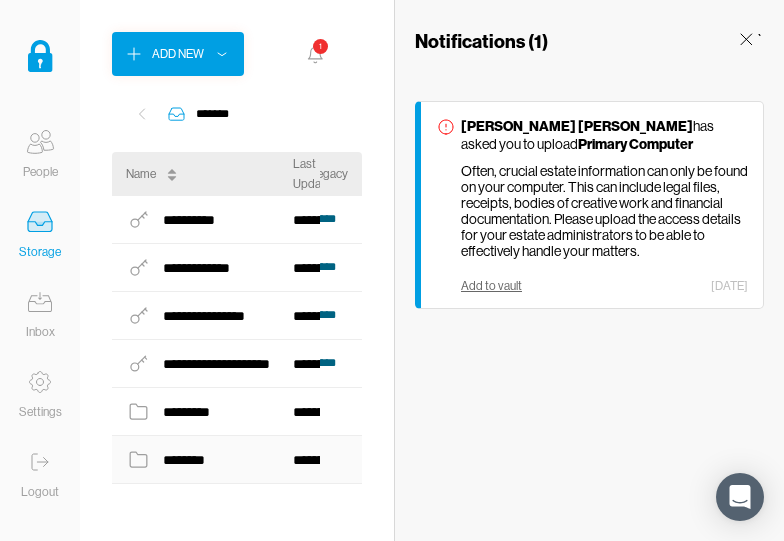click on "********" at bounding box center [209, 460] 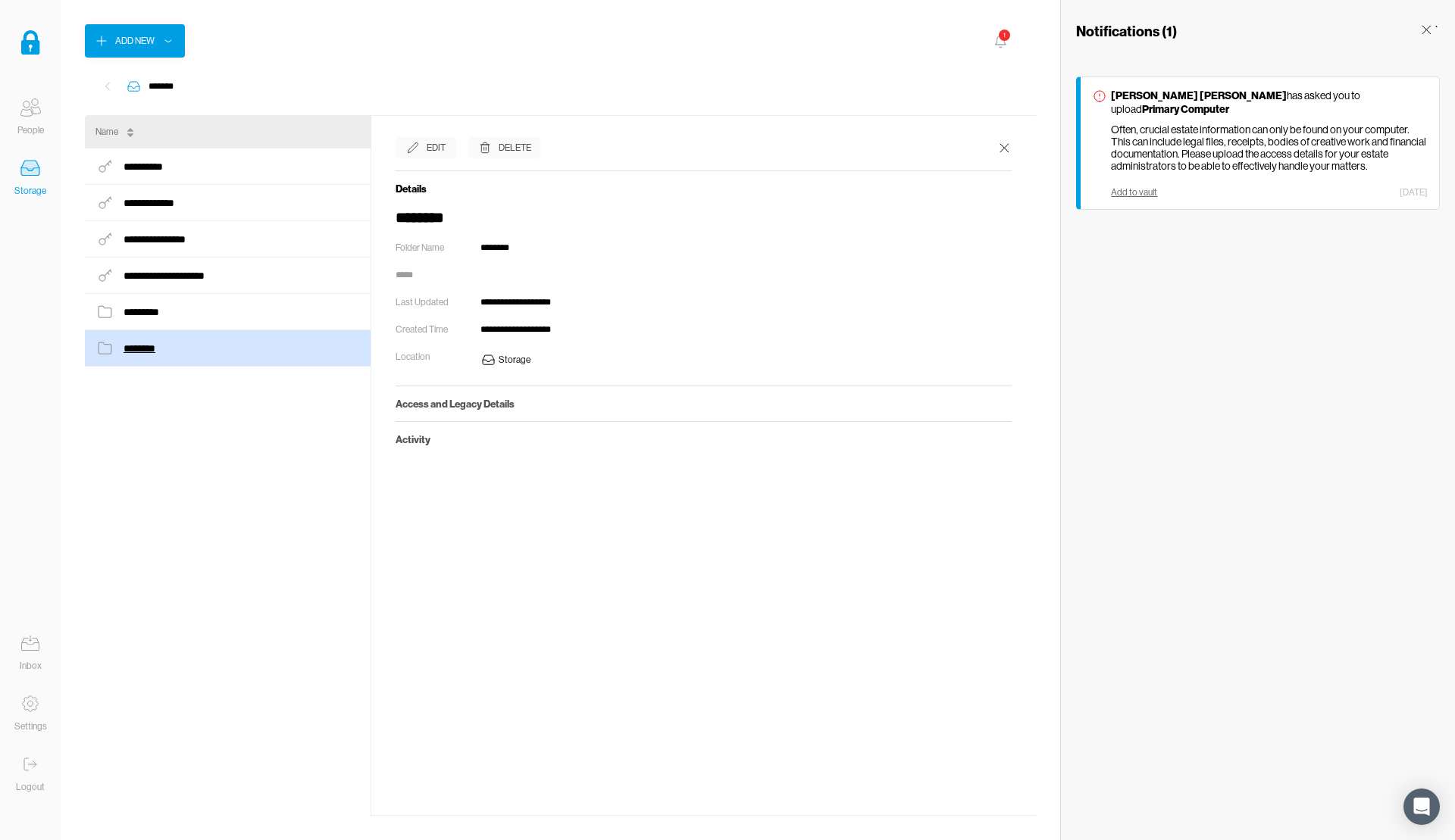 click on "********" at bounding box center (142, 348) 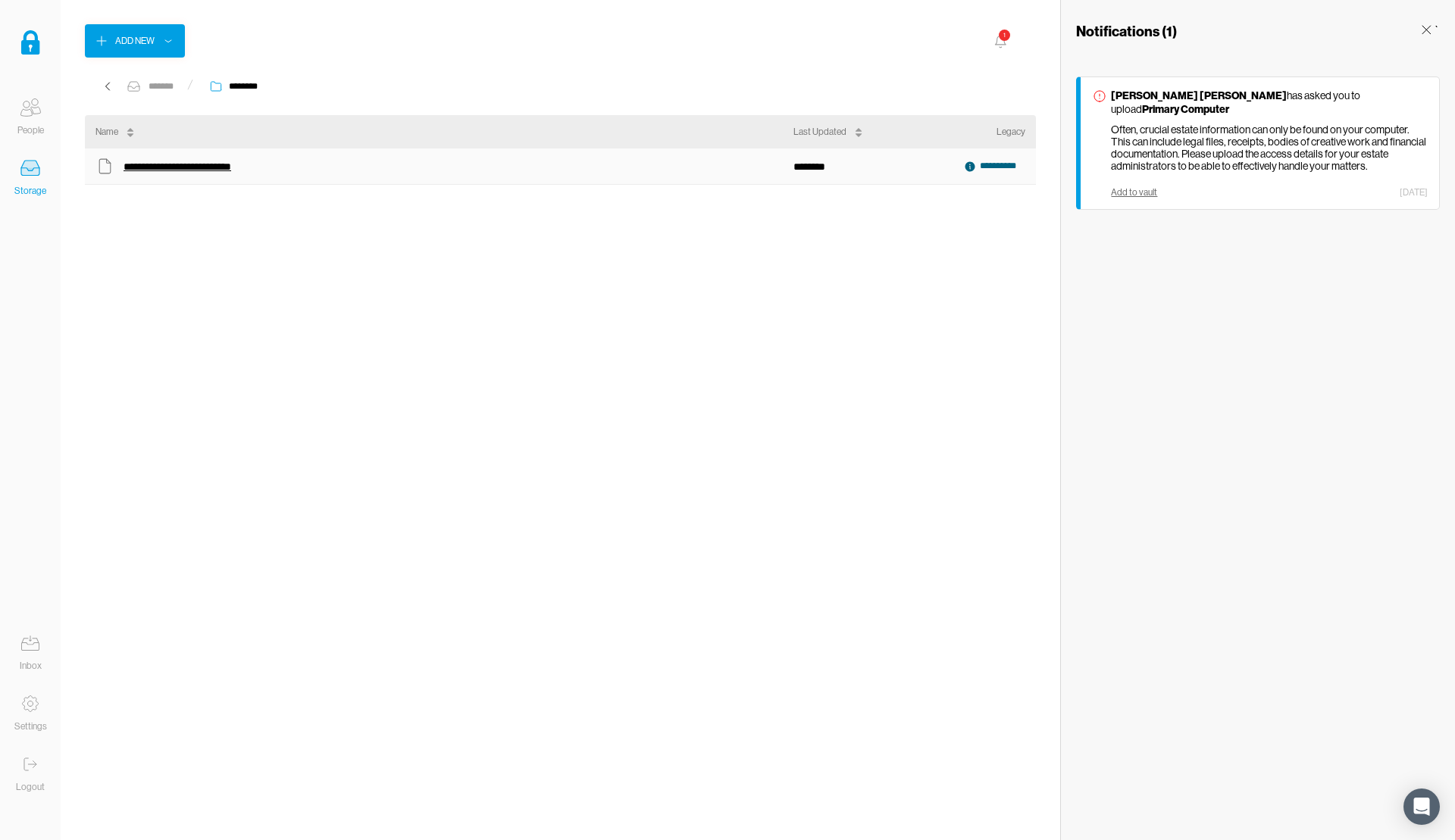 click on "**********" at bounding box center (202, 167) 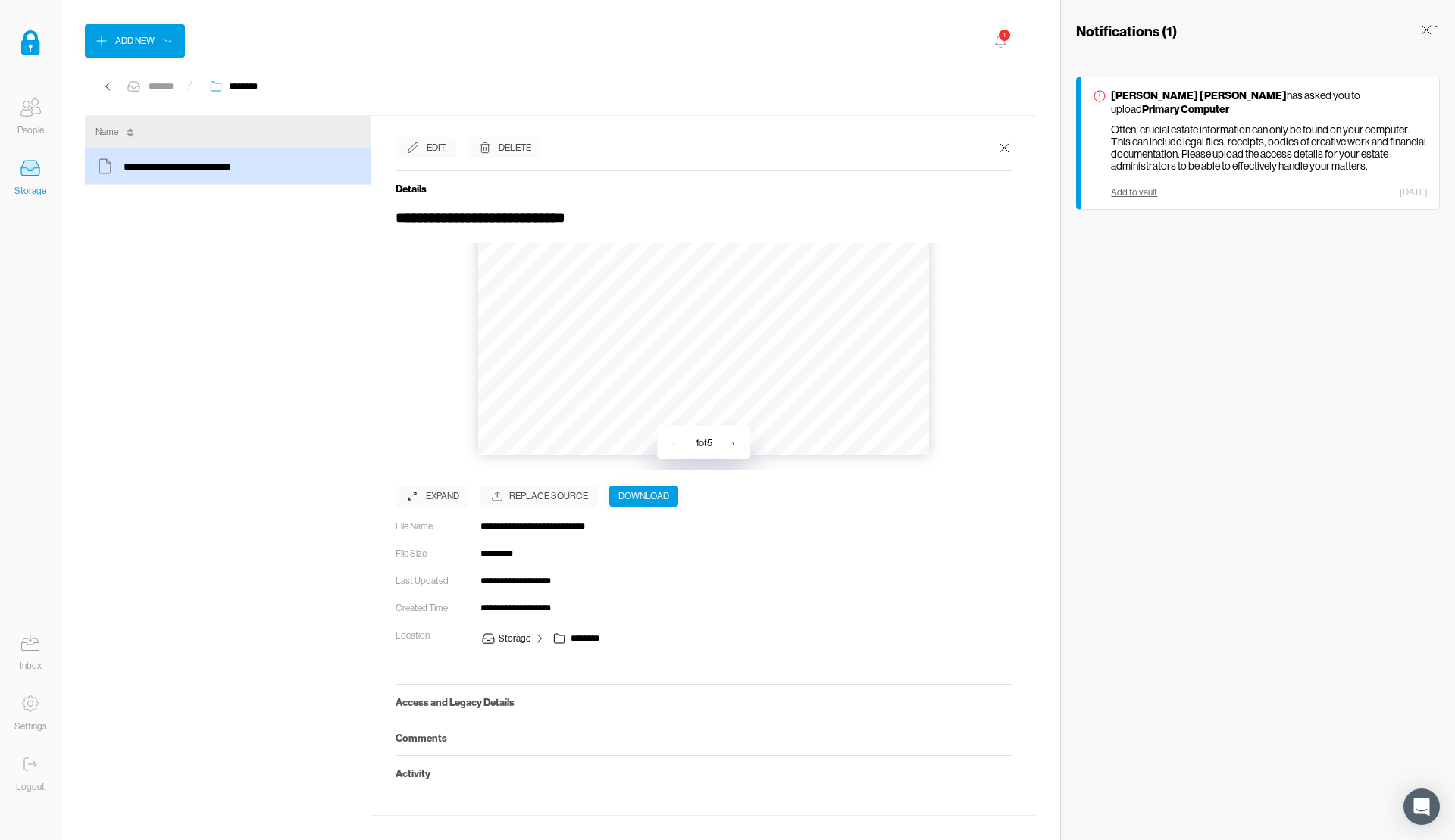 scroll, scrollTop: 0, scrollLeft: 0, axis: both 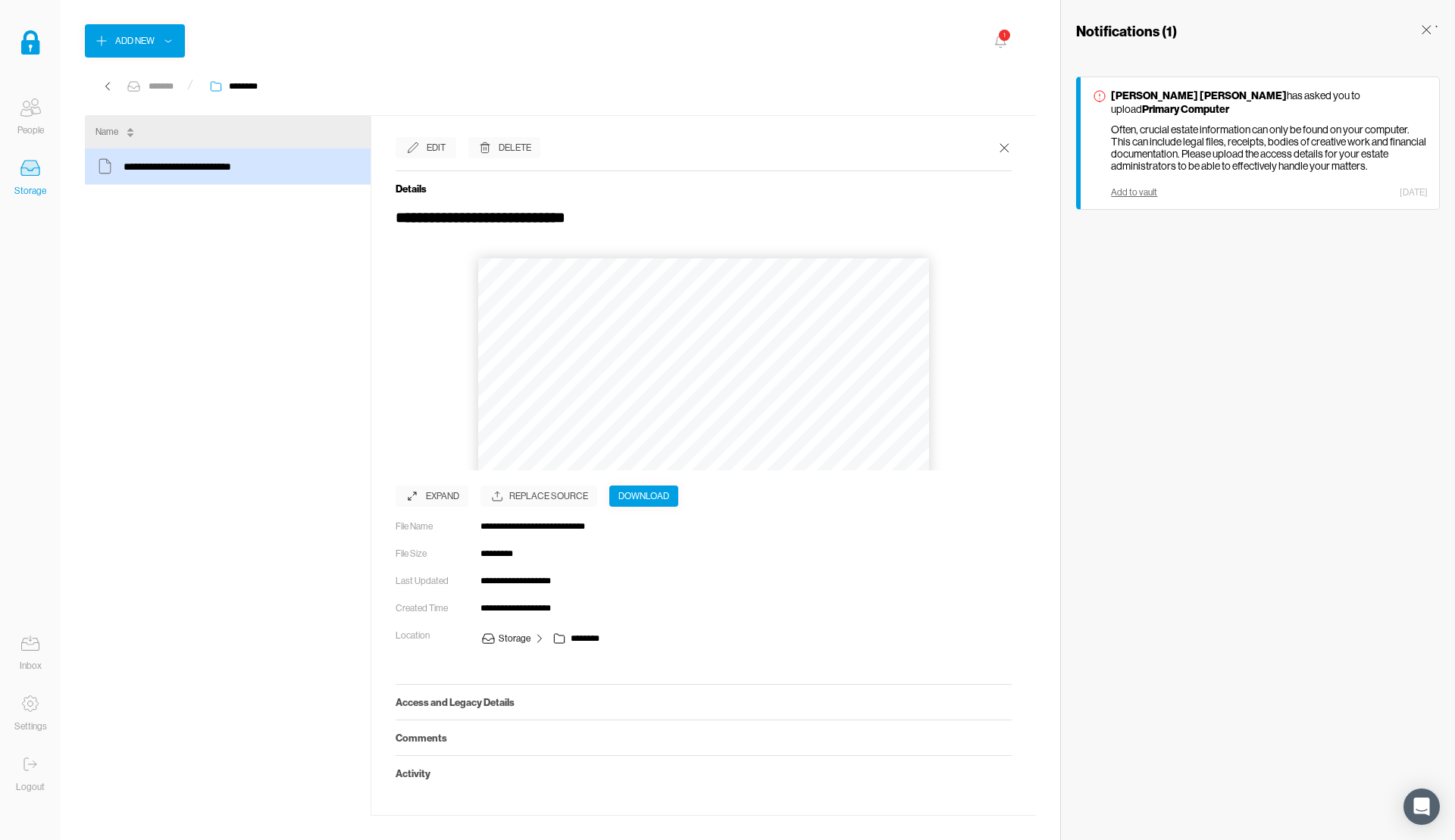 click on "Download" at bounding box center [643, 496] 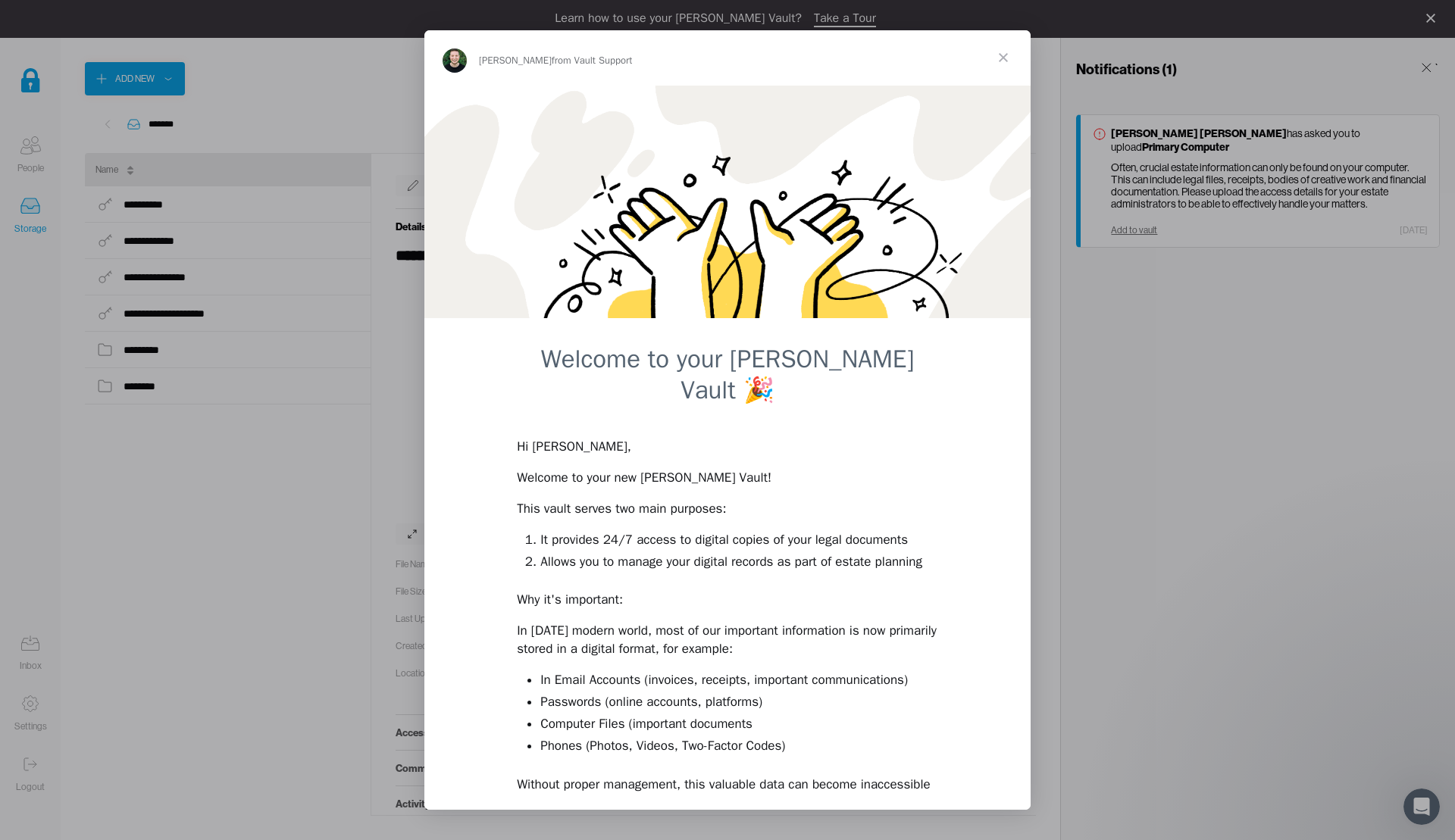 scroll, scrollTop: 0, scrollLeft: 0, axis: both 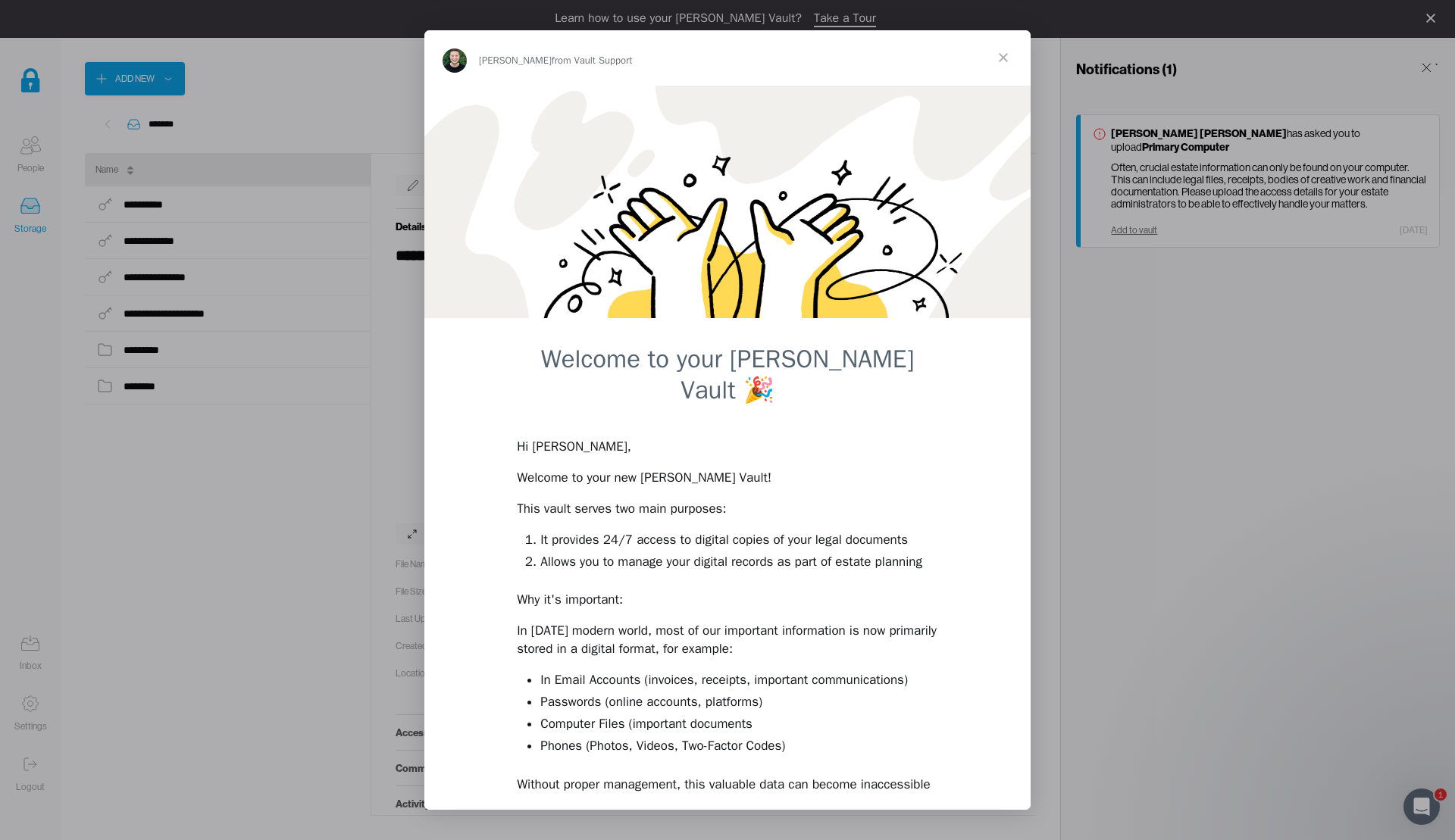 click at bounding box center [1003, 58] 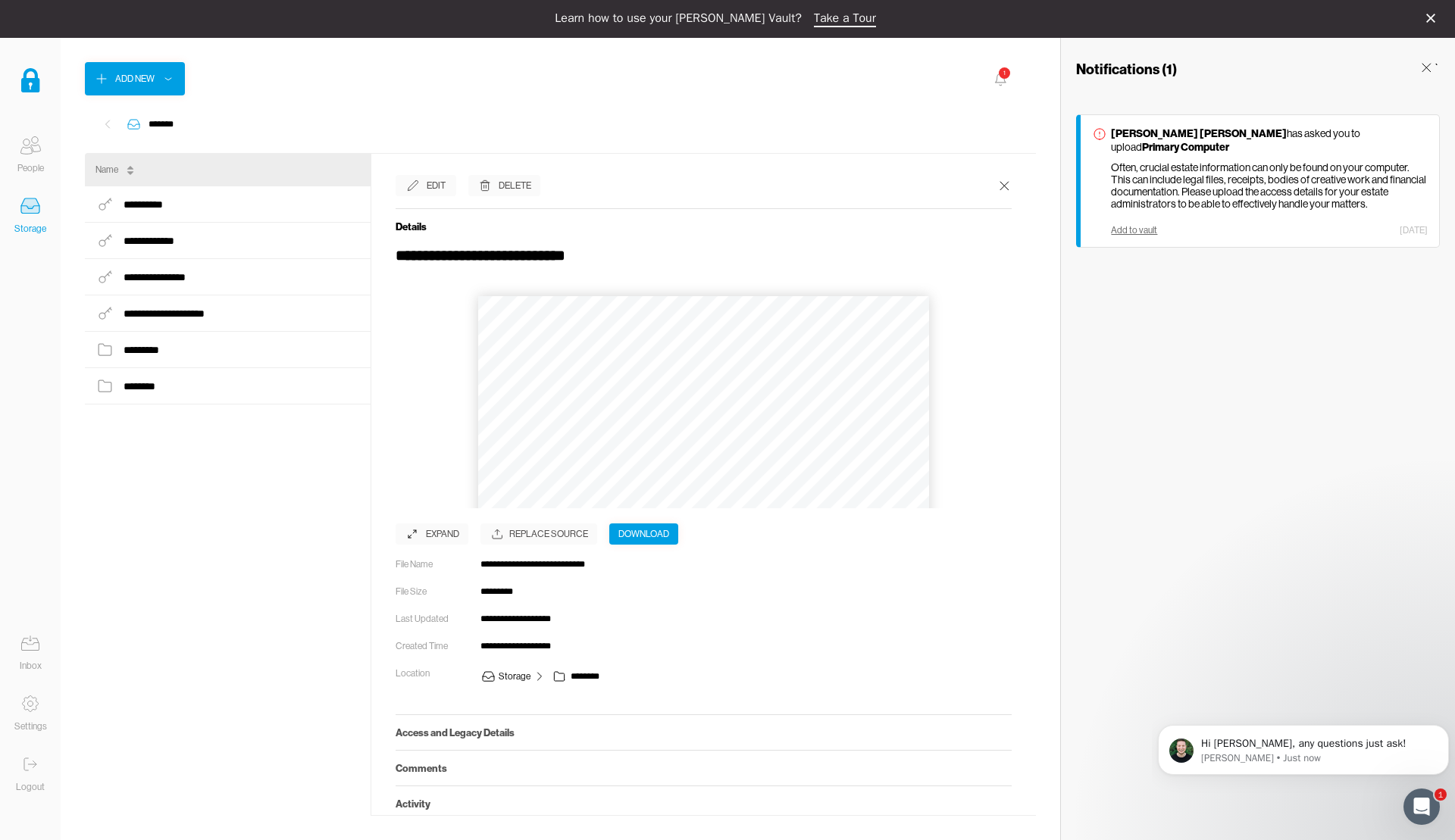 scroll, scrollTop: 0, scrollLeft: 0, axis: both 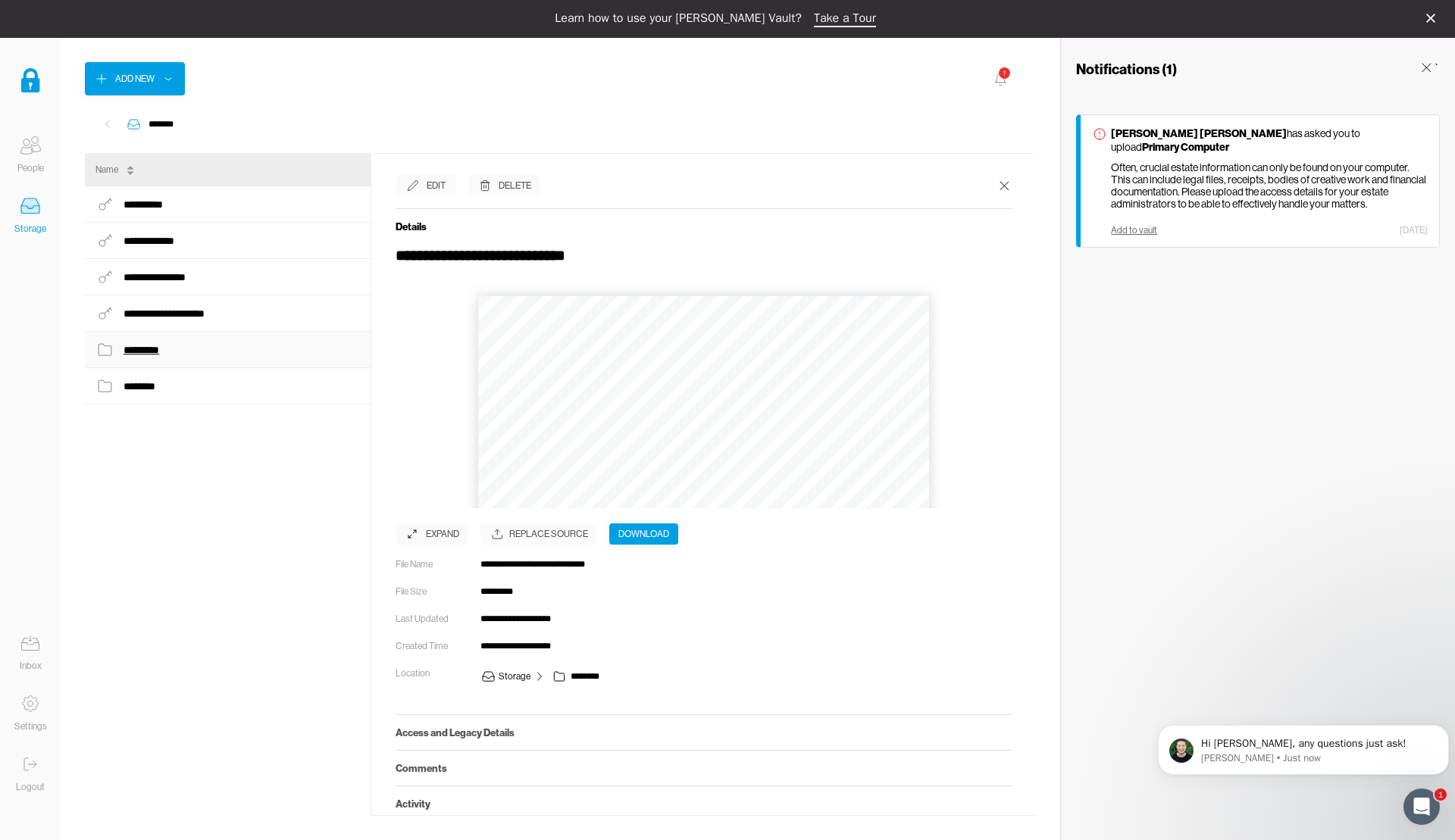 click on "*********" at bounding box center (148, 350) 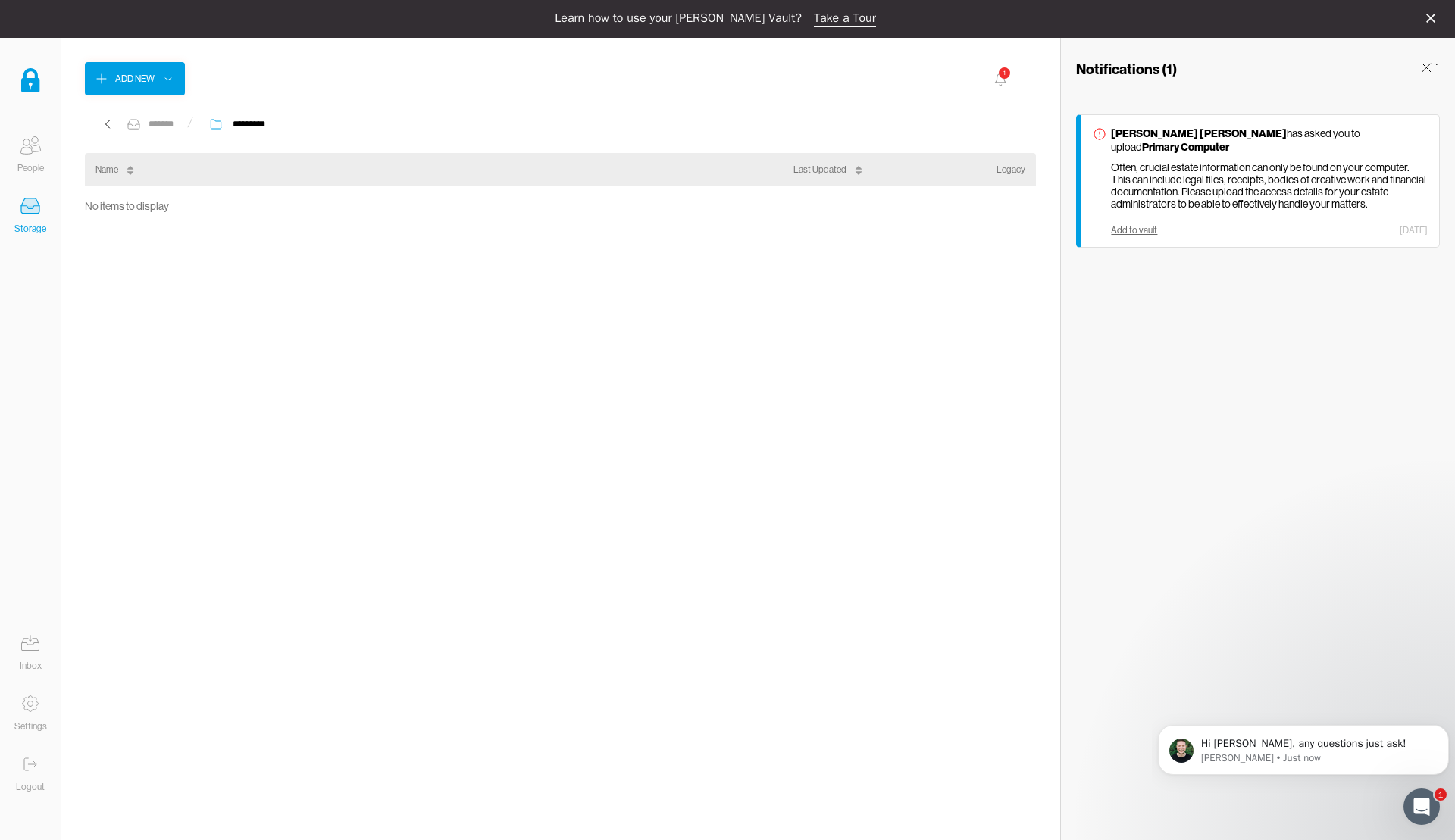 click 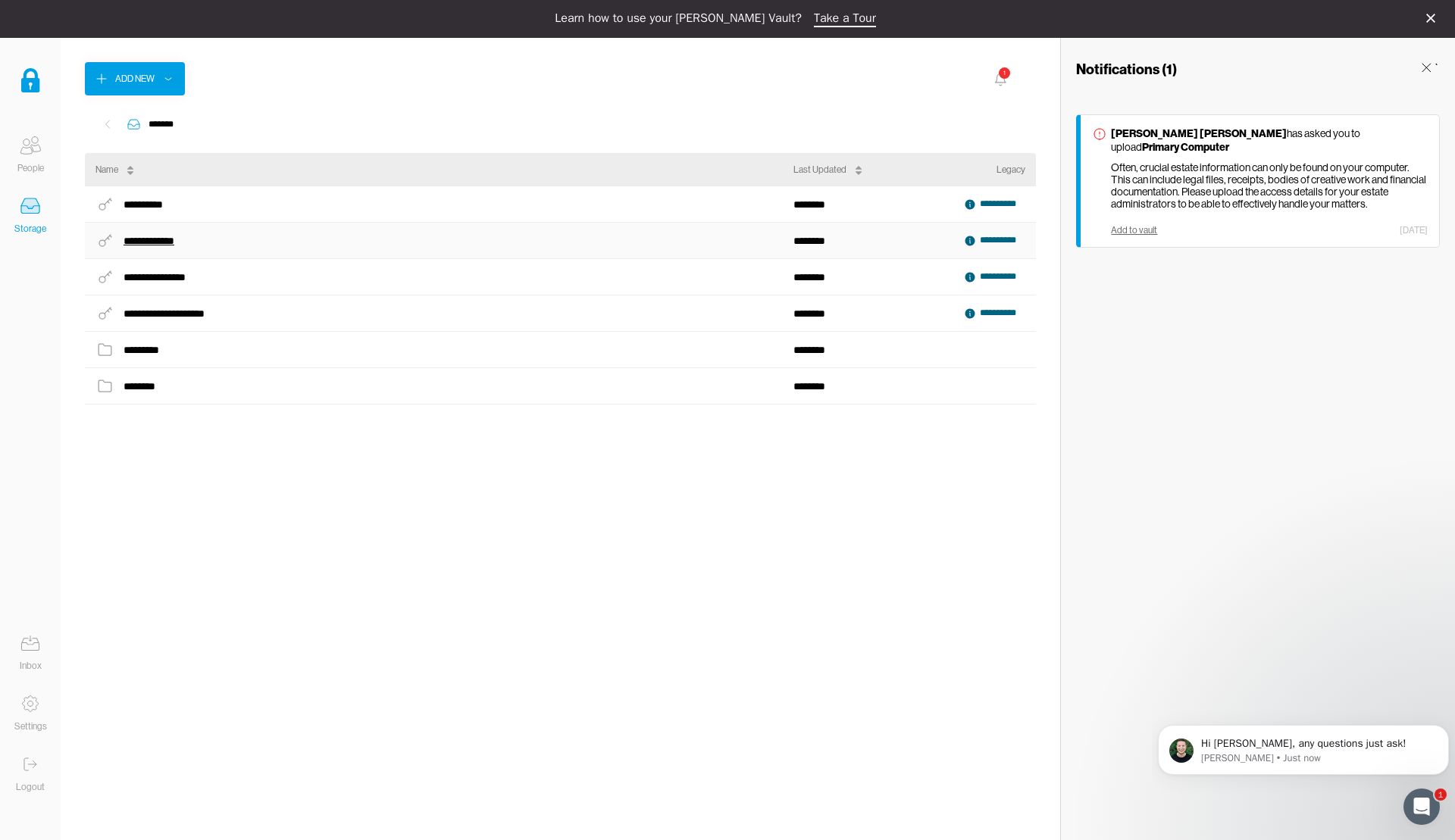 click on "**********" at bounding box center [155, 241] 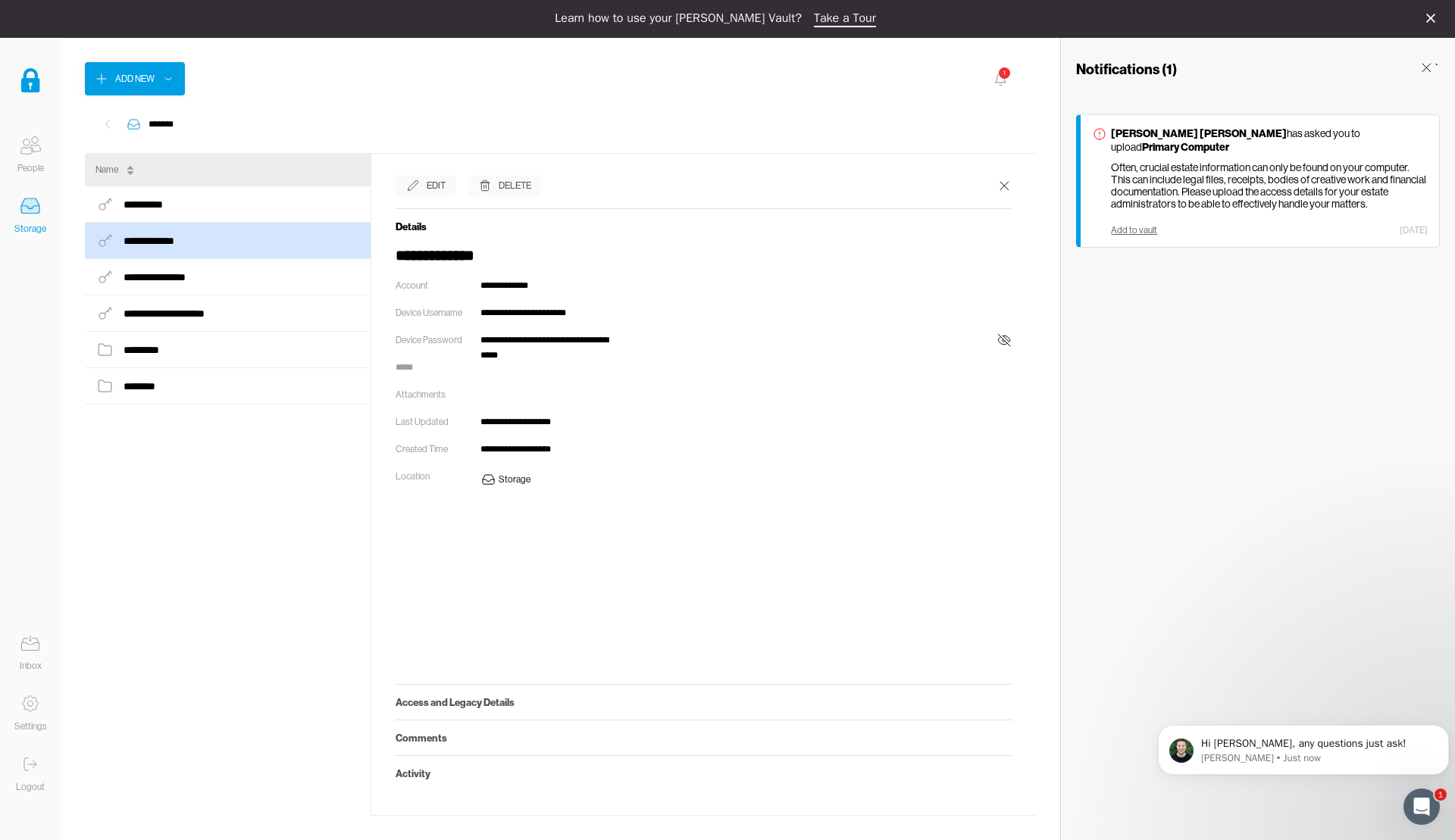 click 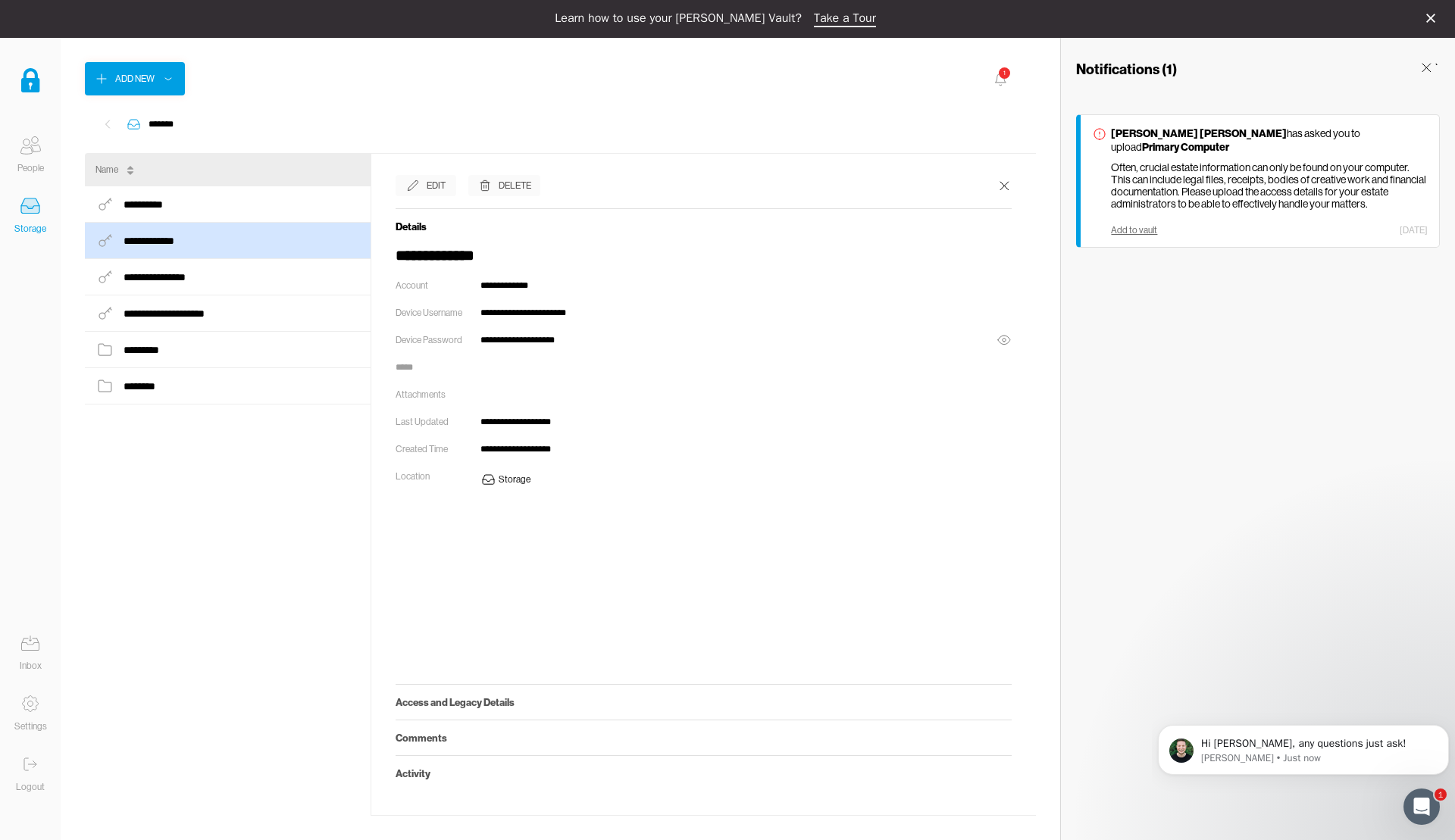 click 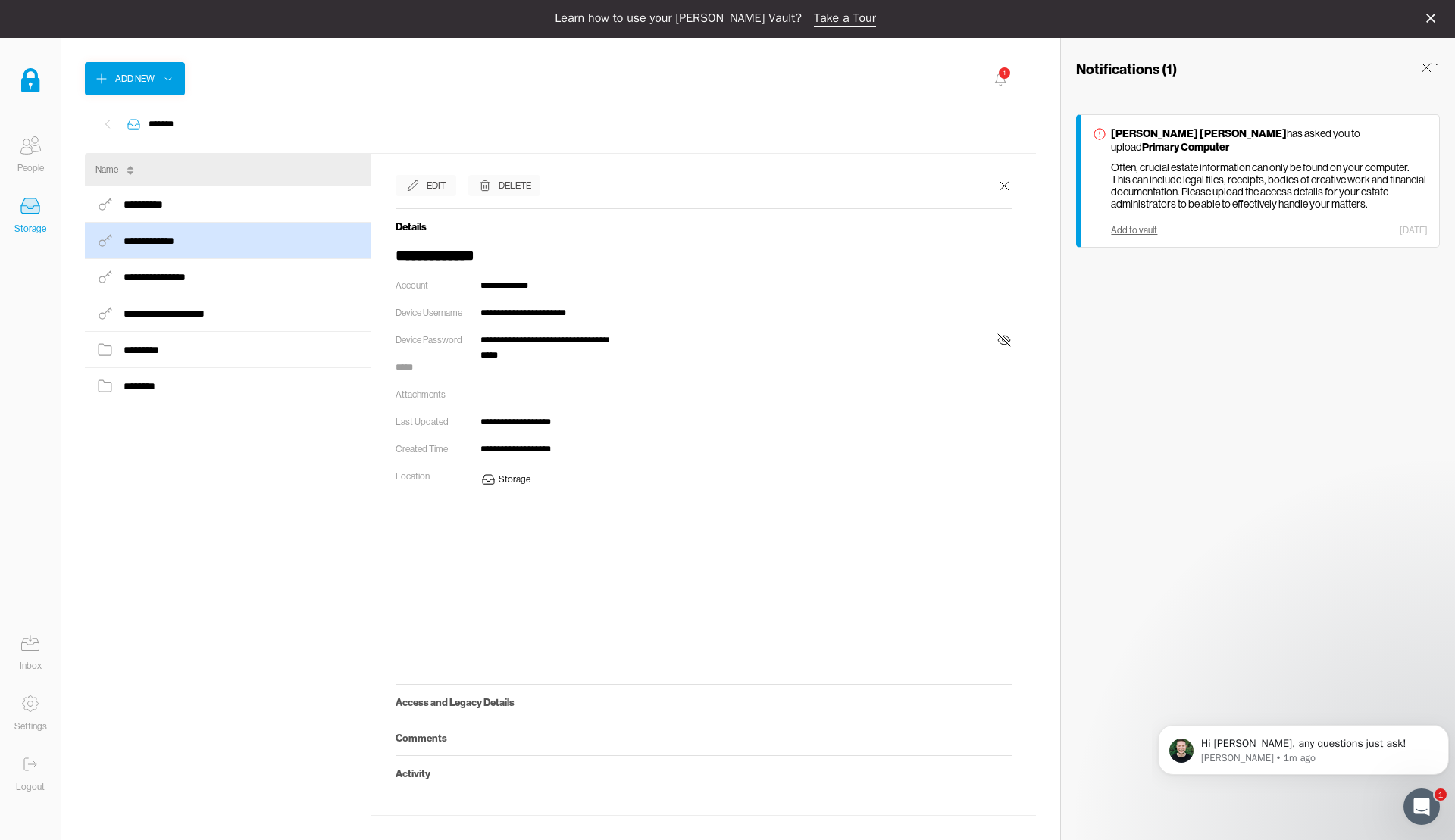 click 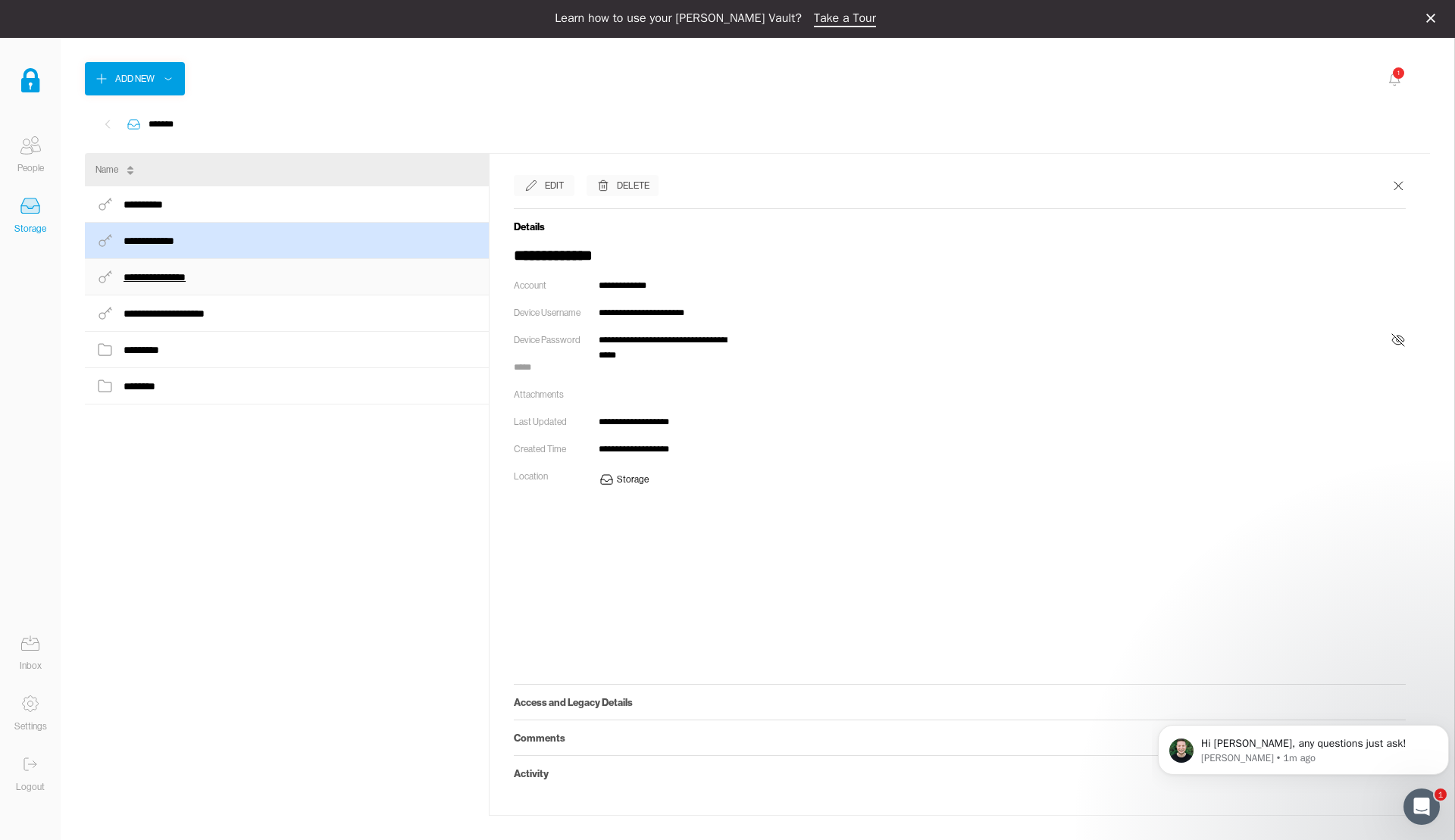 click on "**********" at bounding box center (161, 277) 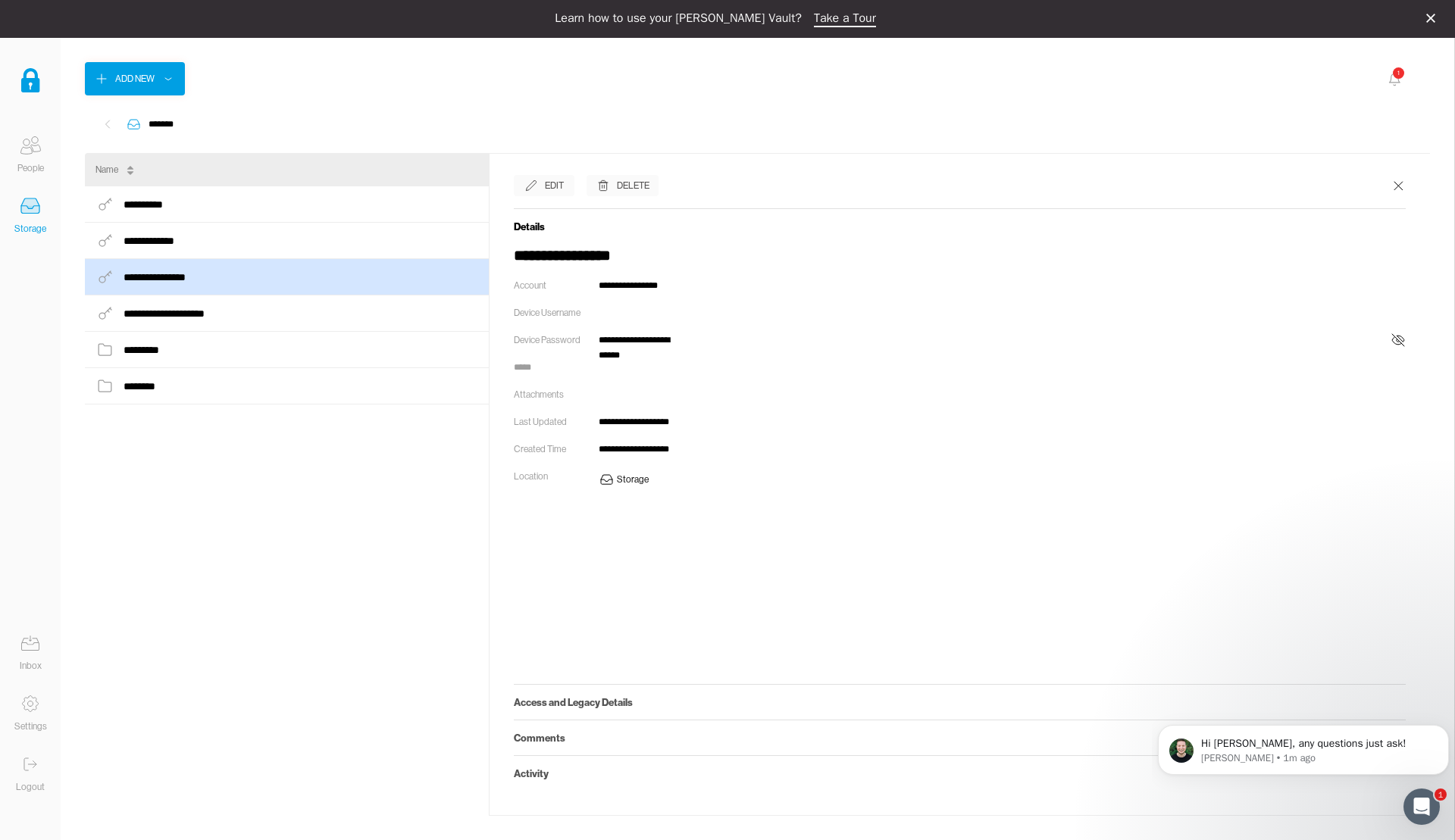 click 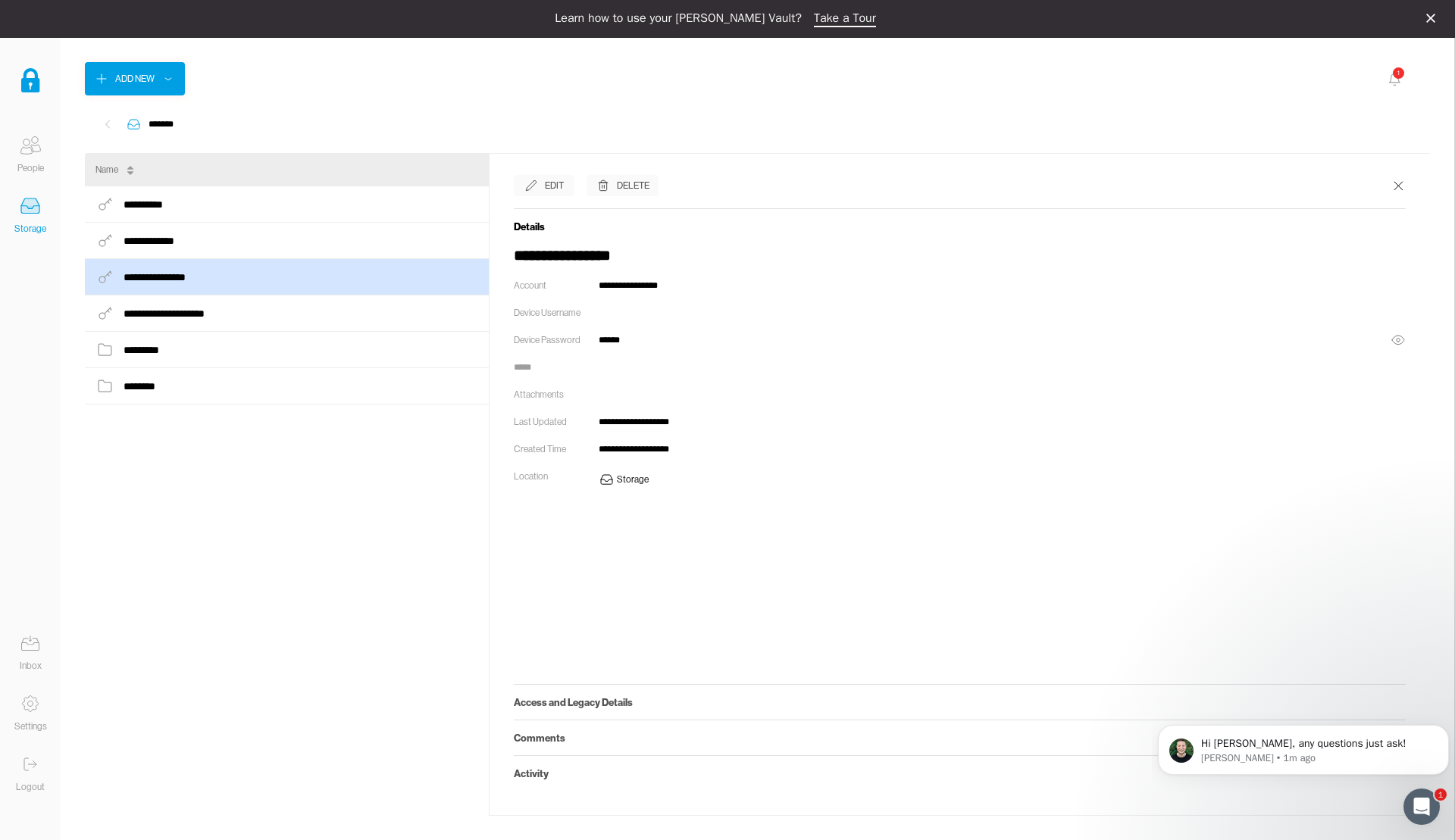 click 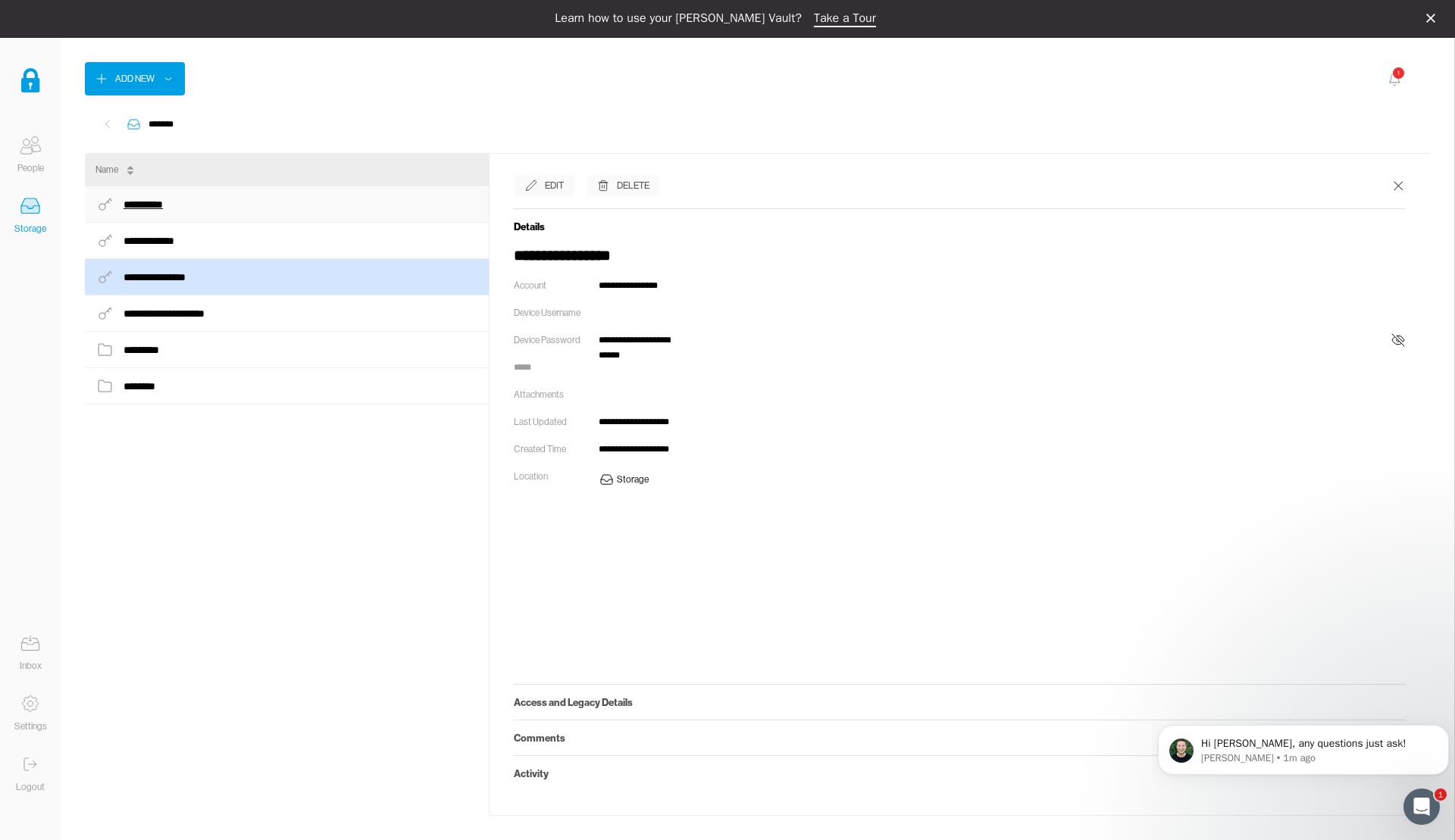 click on "**********" at bounding box center [146, 205] 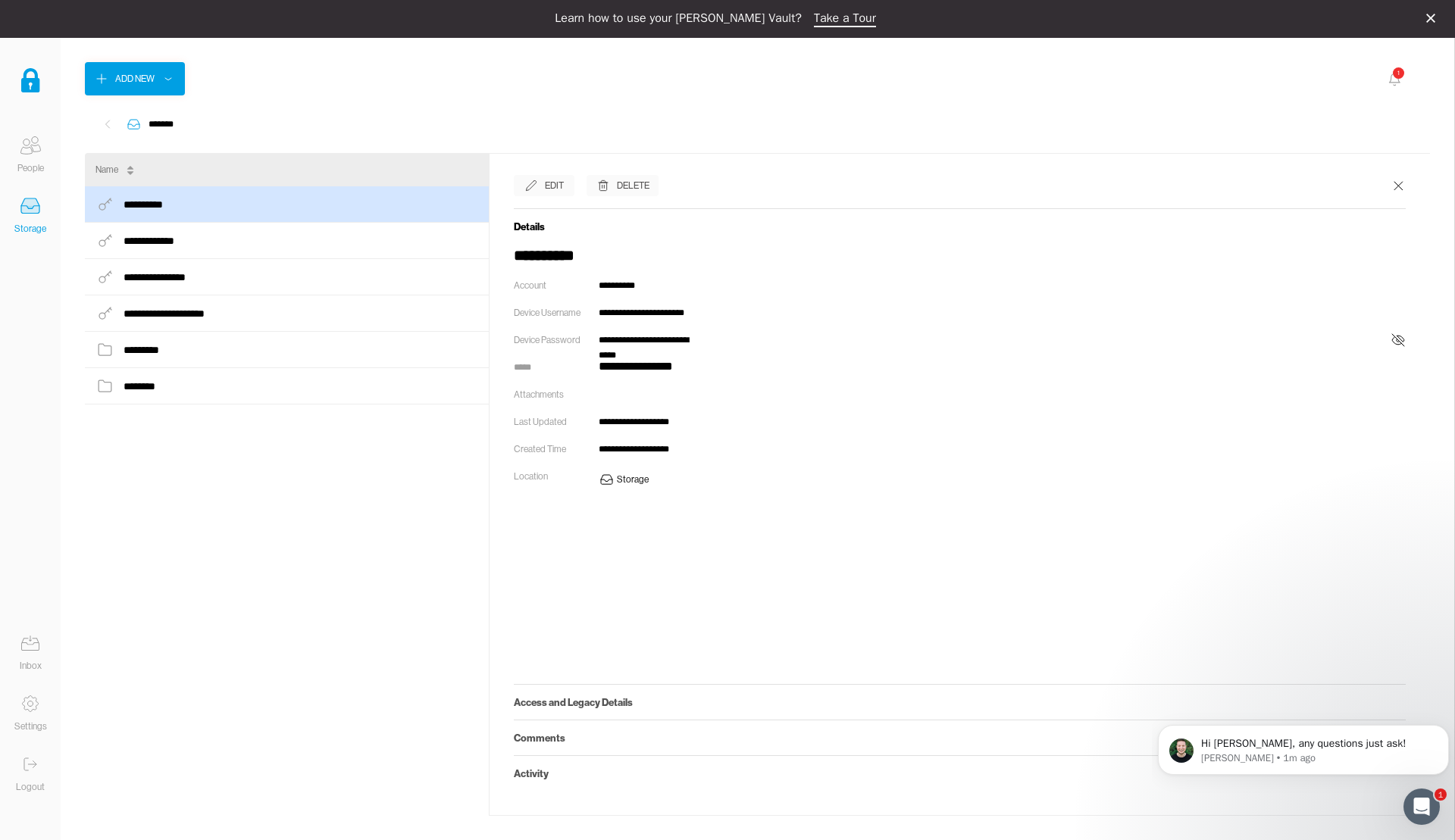click 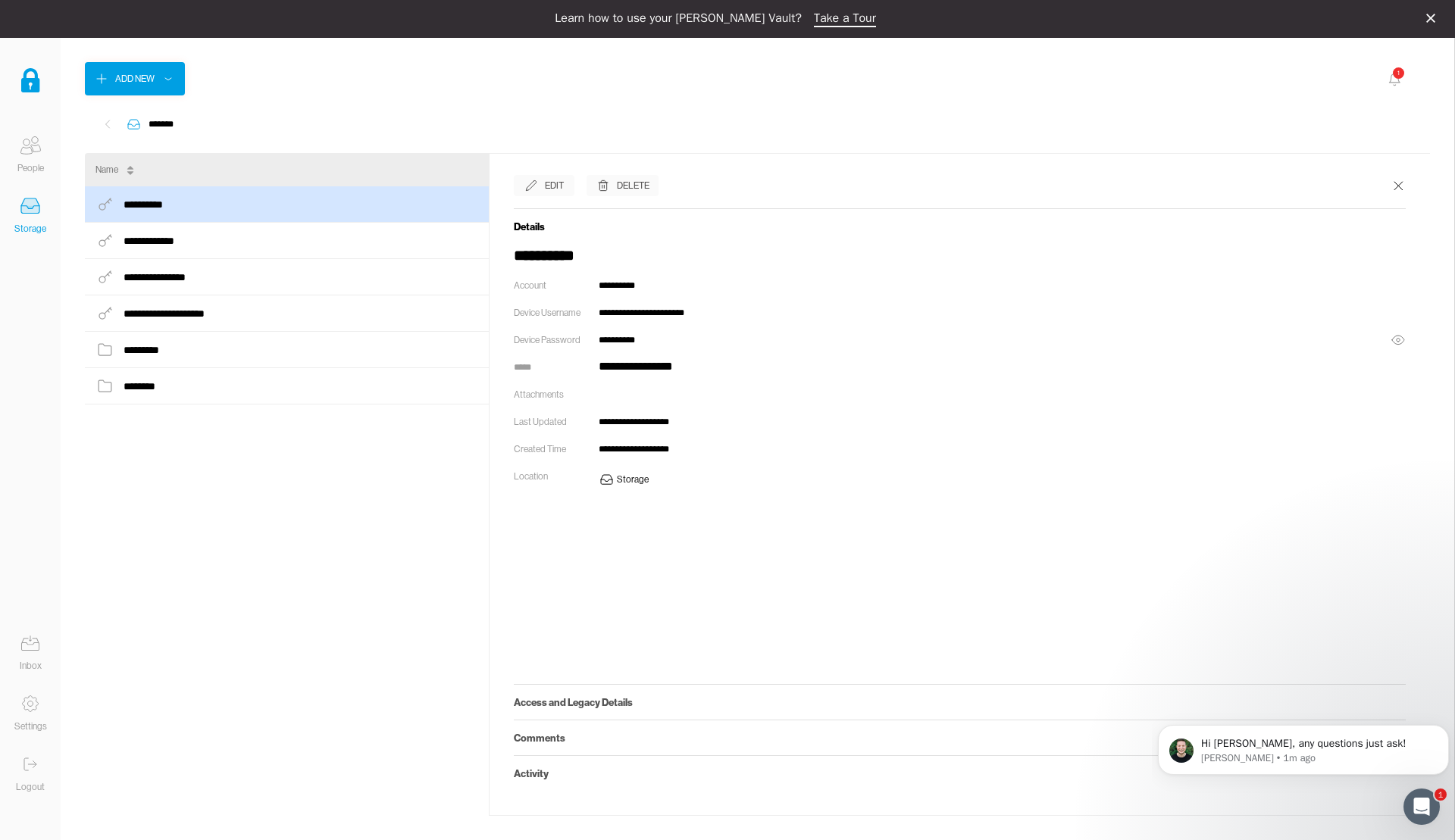 click on "**********" at bounding box center [960, 484] 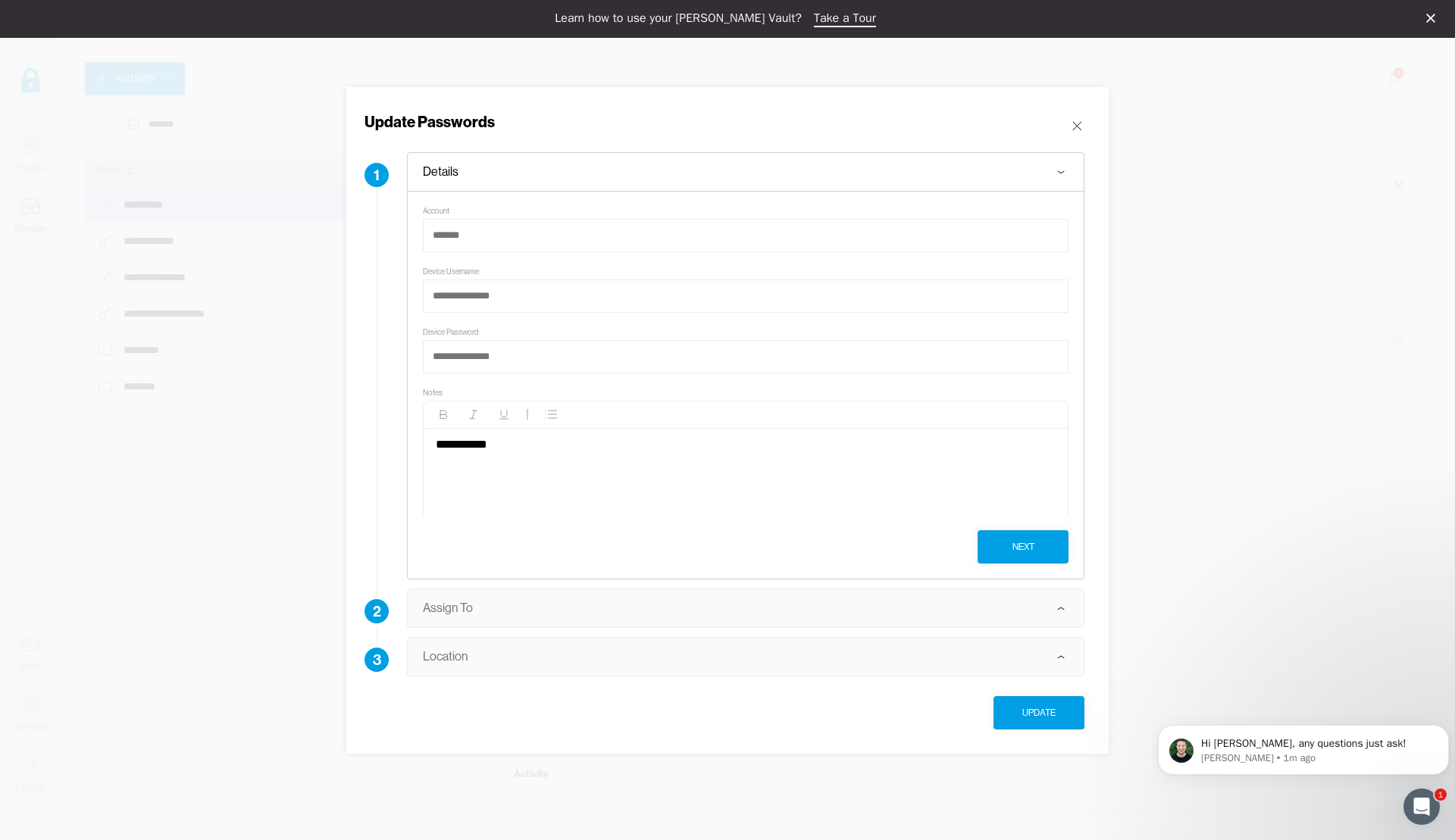 type on "**********" 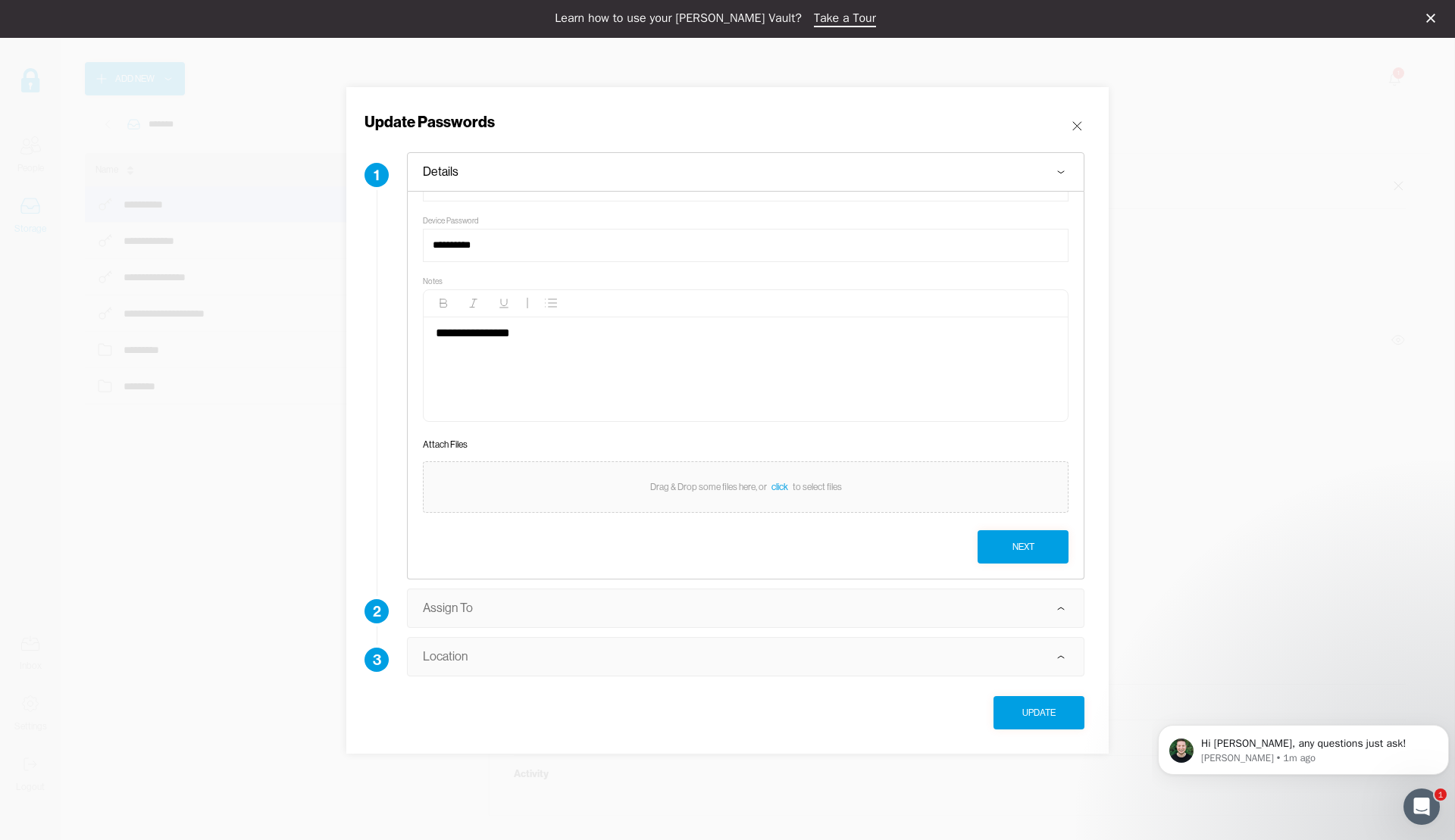 scroll, scrollTop: 136, scrollLeft: 0, axis: vertical 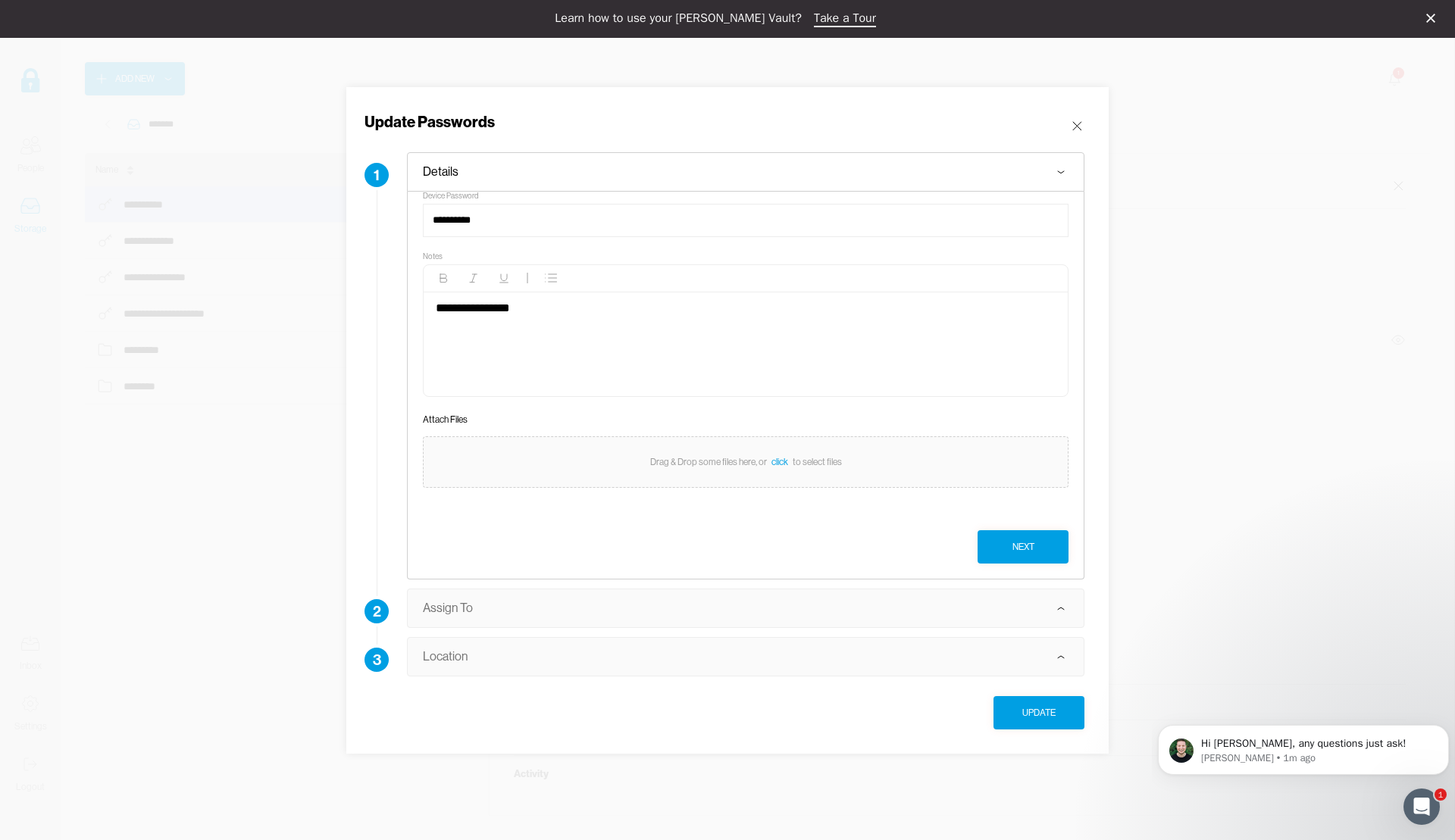 click on "**********" at bounding box center [746, 308] 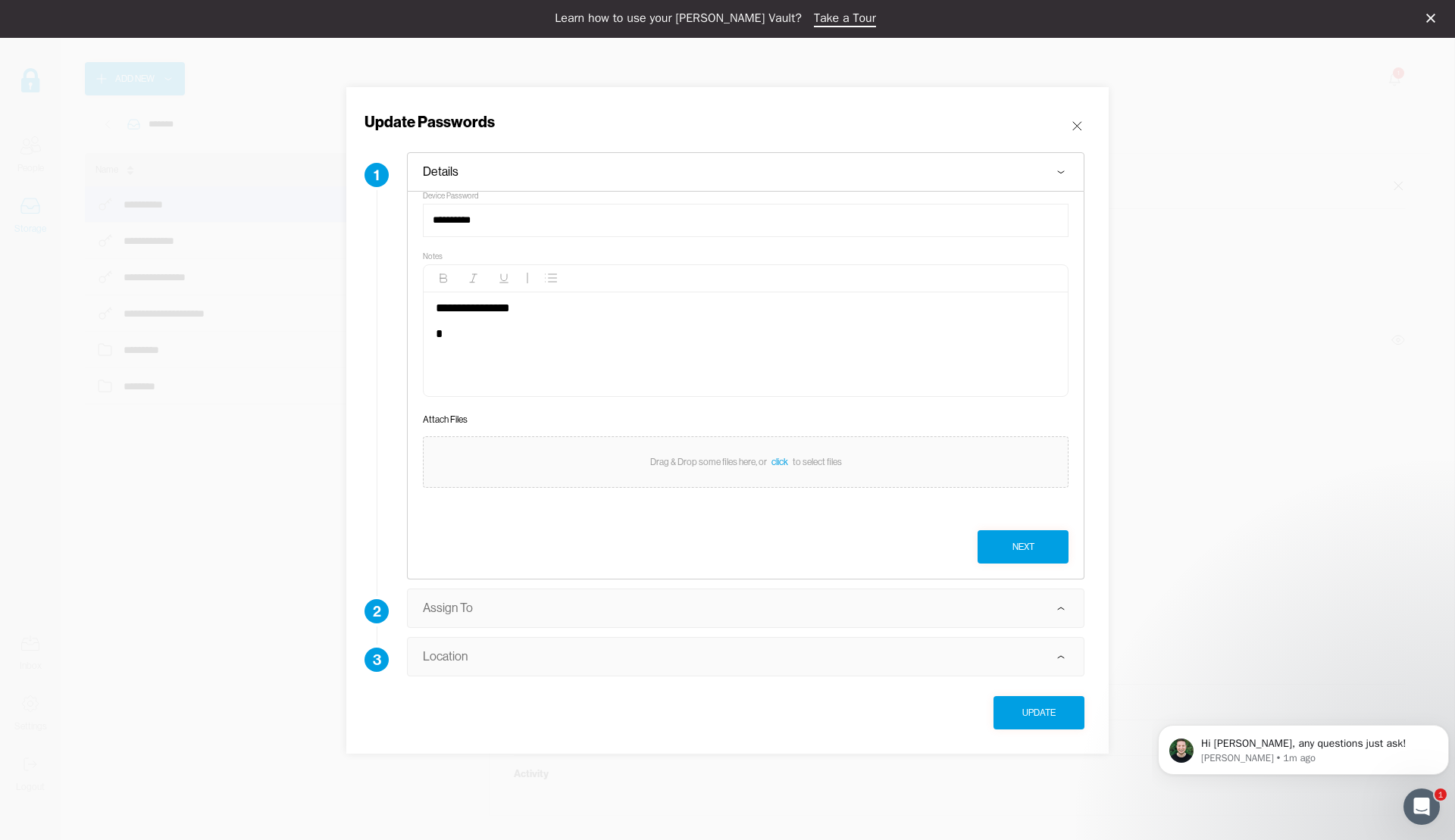 type 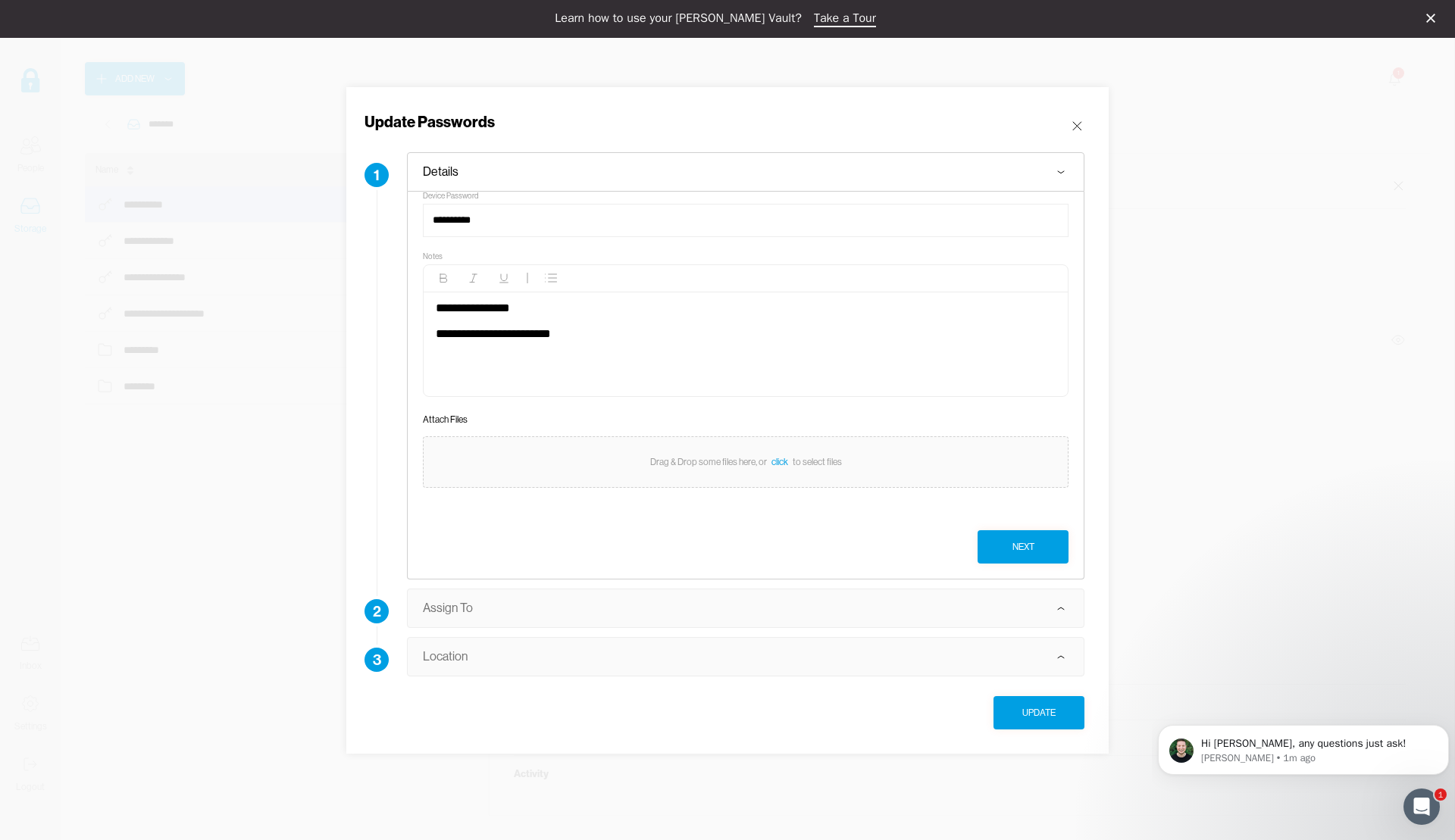 click on "Update" at bounding box center (1039, 713) 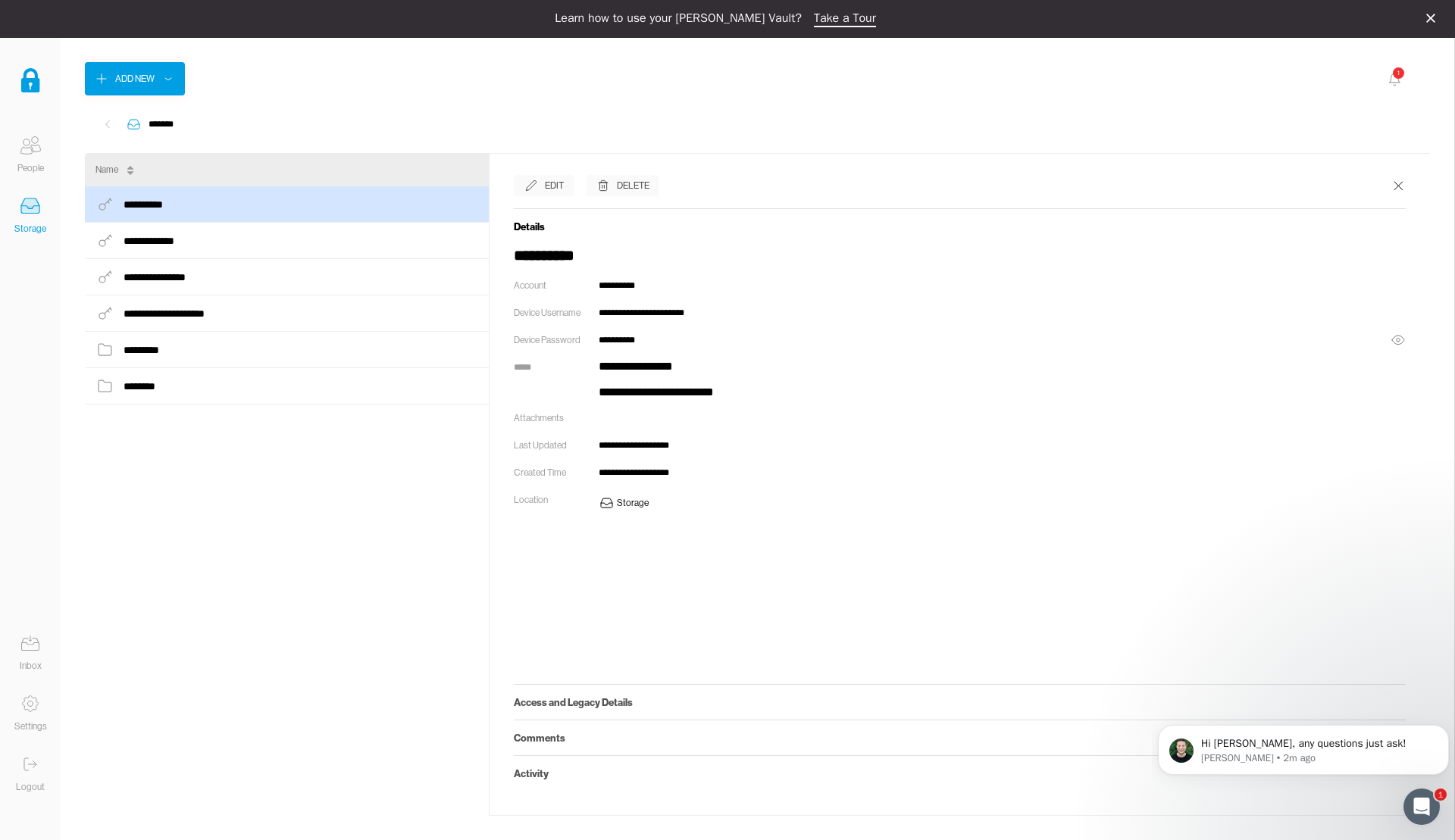 click 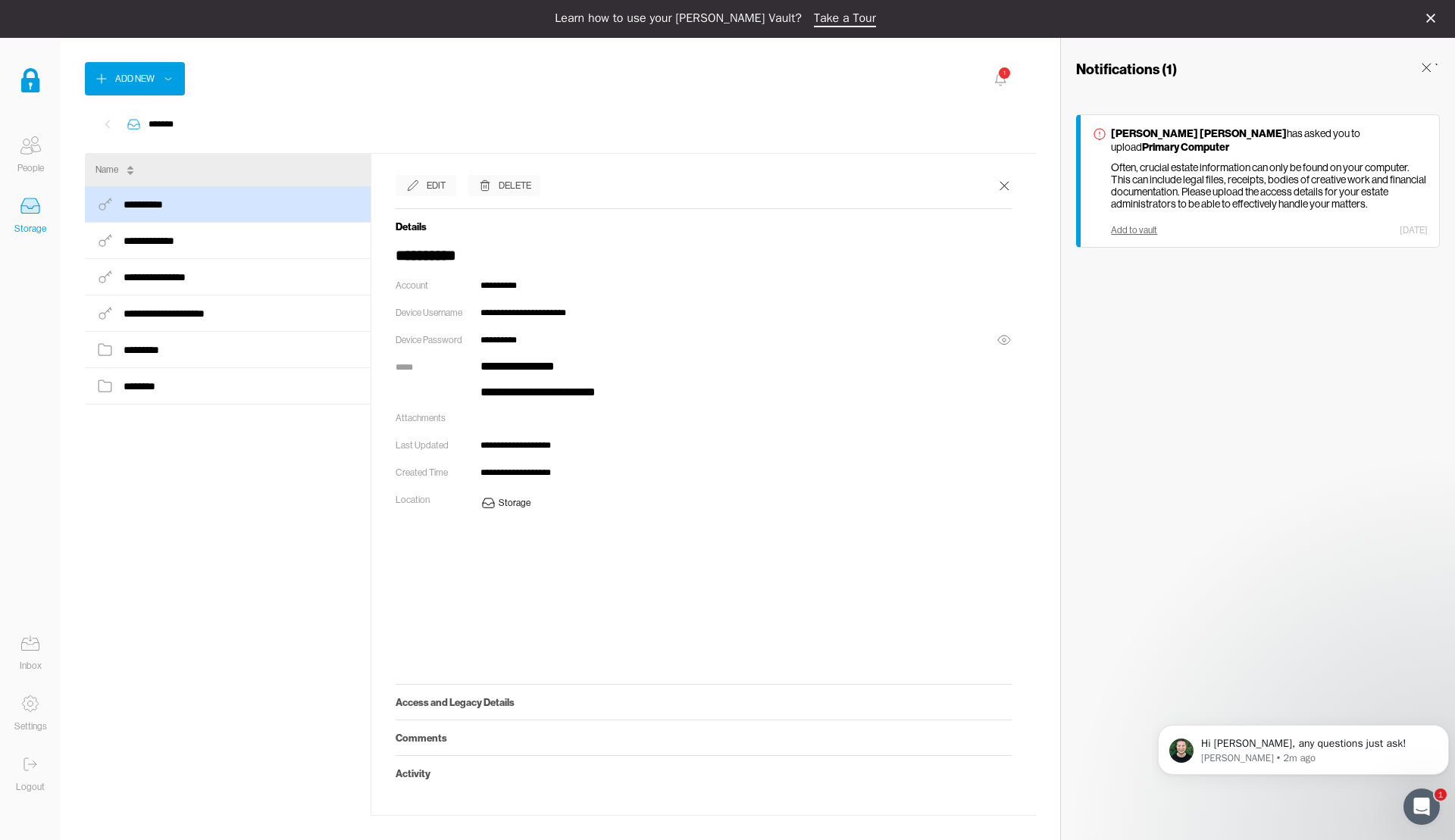 click 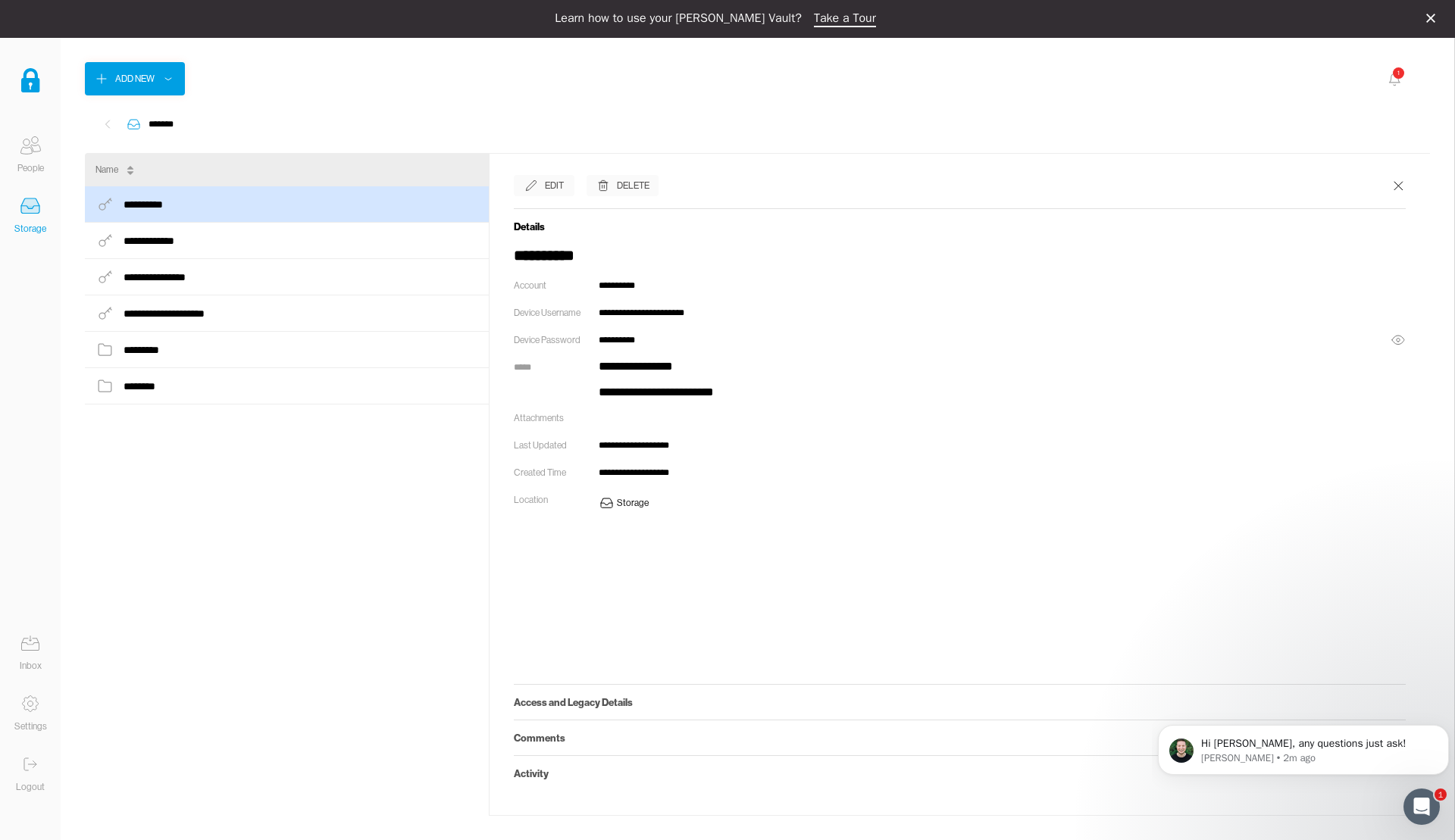 click on "Learn how to use your [PERSON_NAME] Vault? Take a Tour" at bounding box center [728, 19] 